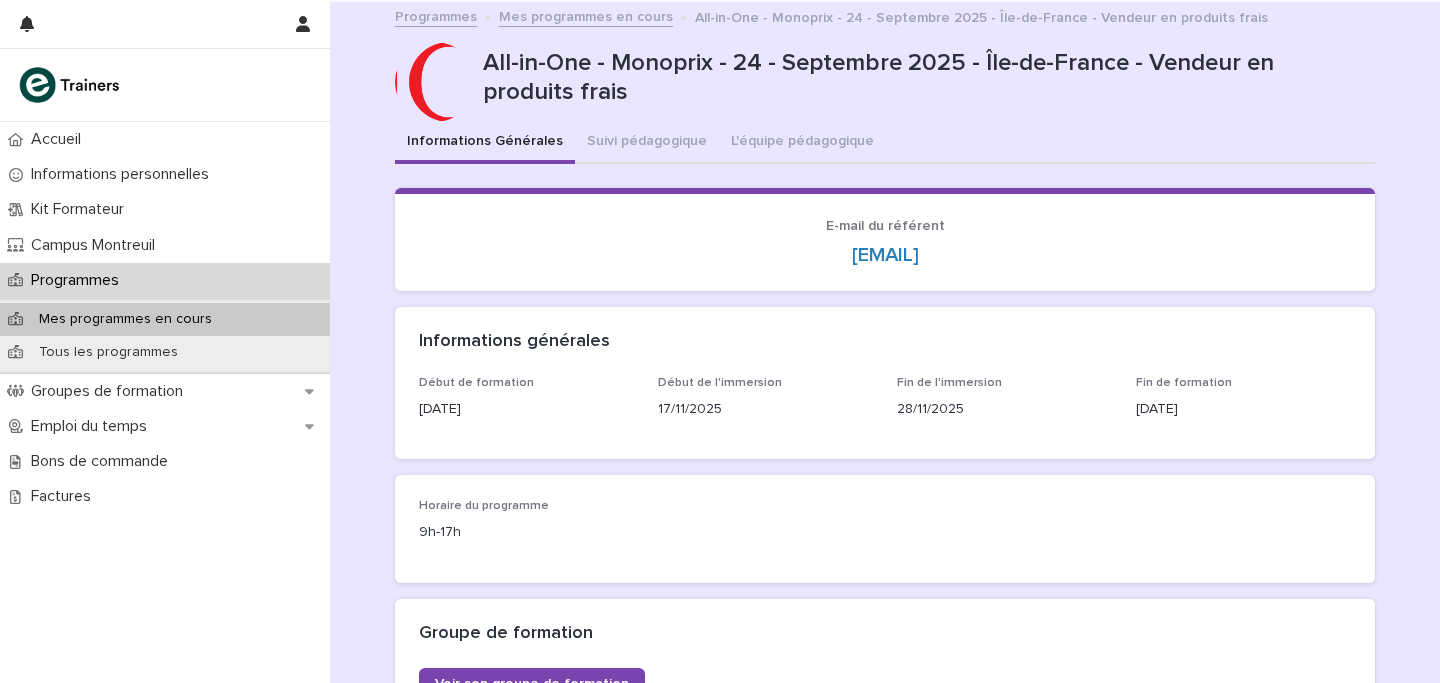 scroll, scrollTop: 0, scrollLeft: 0, axis: both 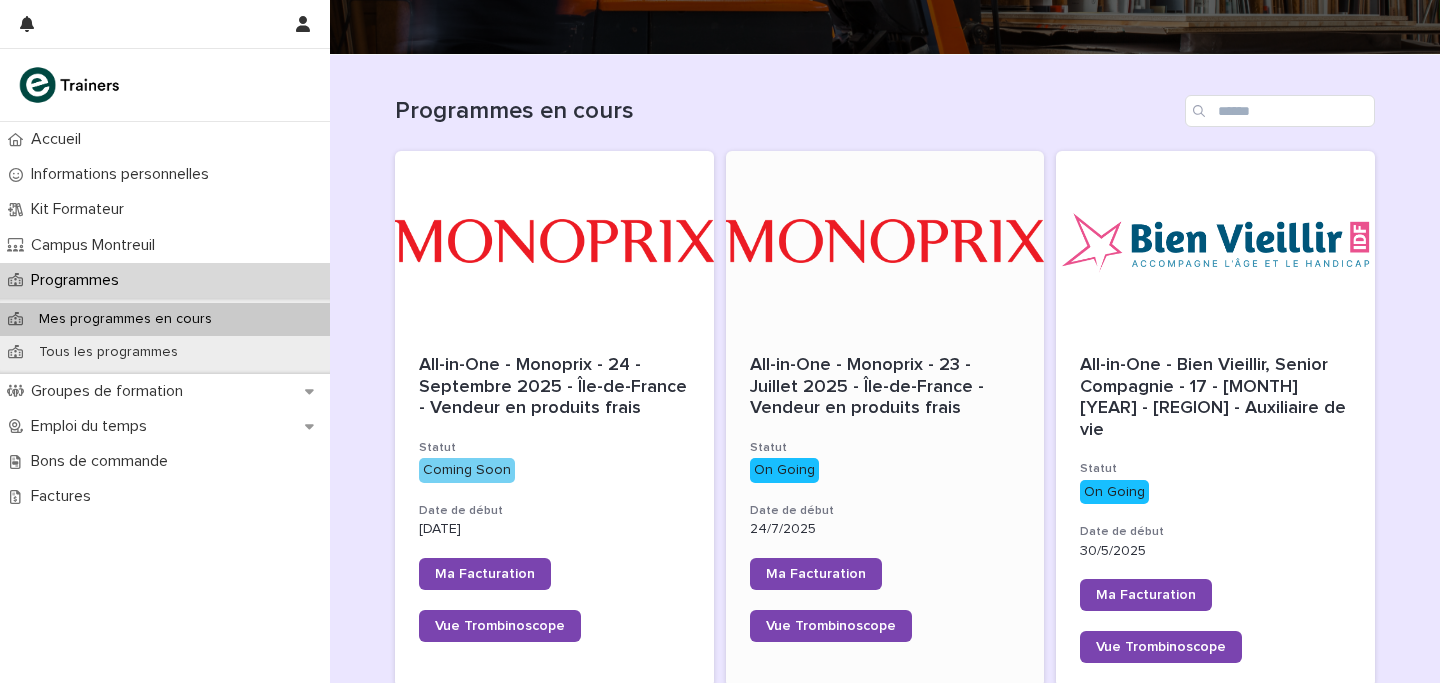 click on "All-in-One - Monoprix - 23 - Juillet 2025 - Île-de-France - Vendeur en produits frais" at bounding box center [869, 386] 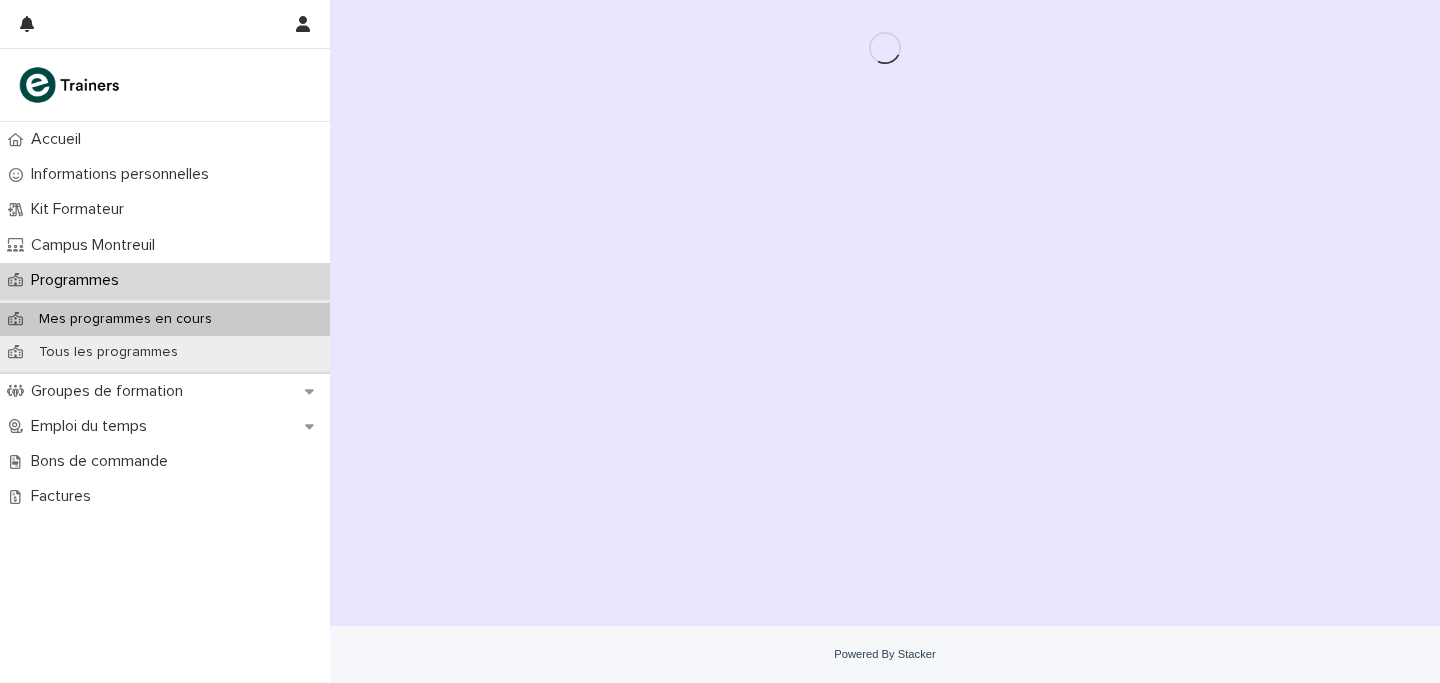 scroll, scrollTop: 0, scrollLeft: 0, axis: both 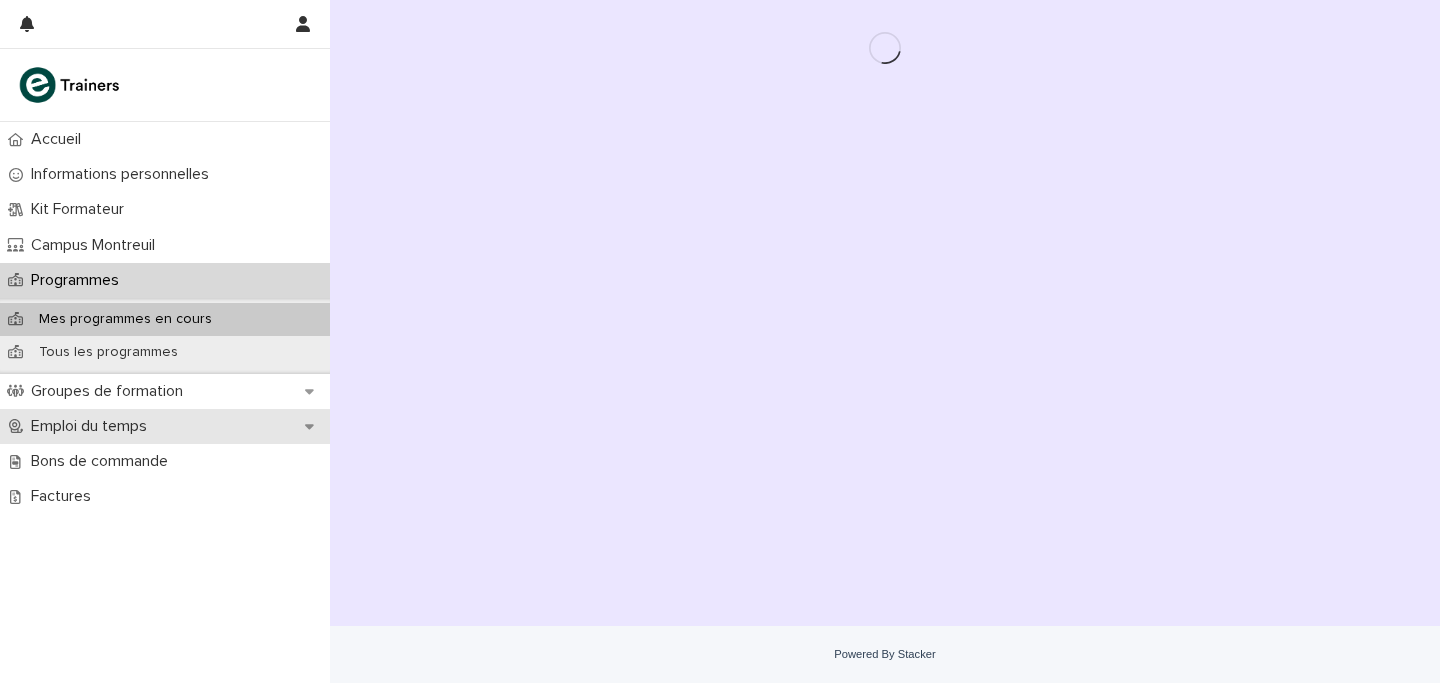 click on "Emploi du temps" at bounding box center (93, 426) 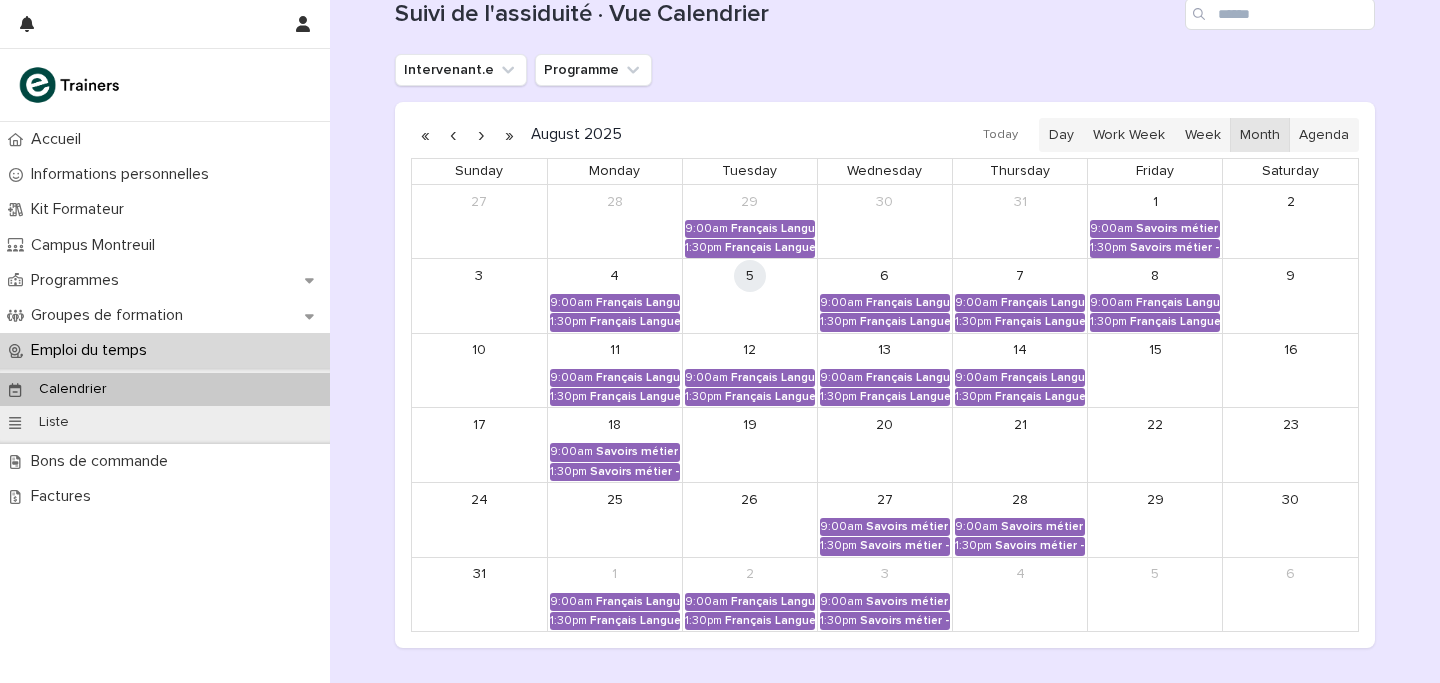 scroll, scrollTop: 365, scrollLeft: 0, axis: vertical 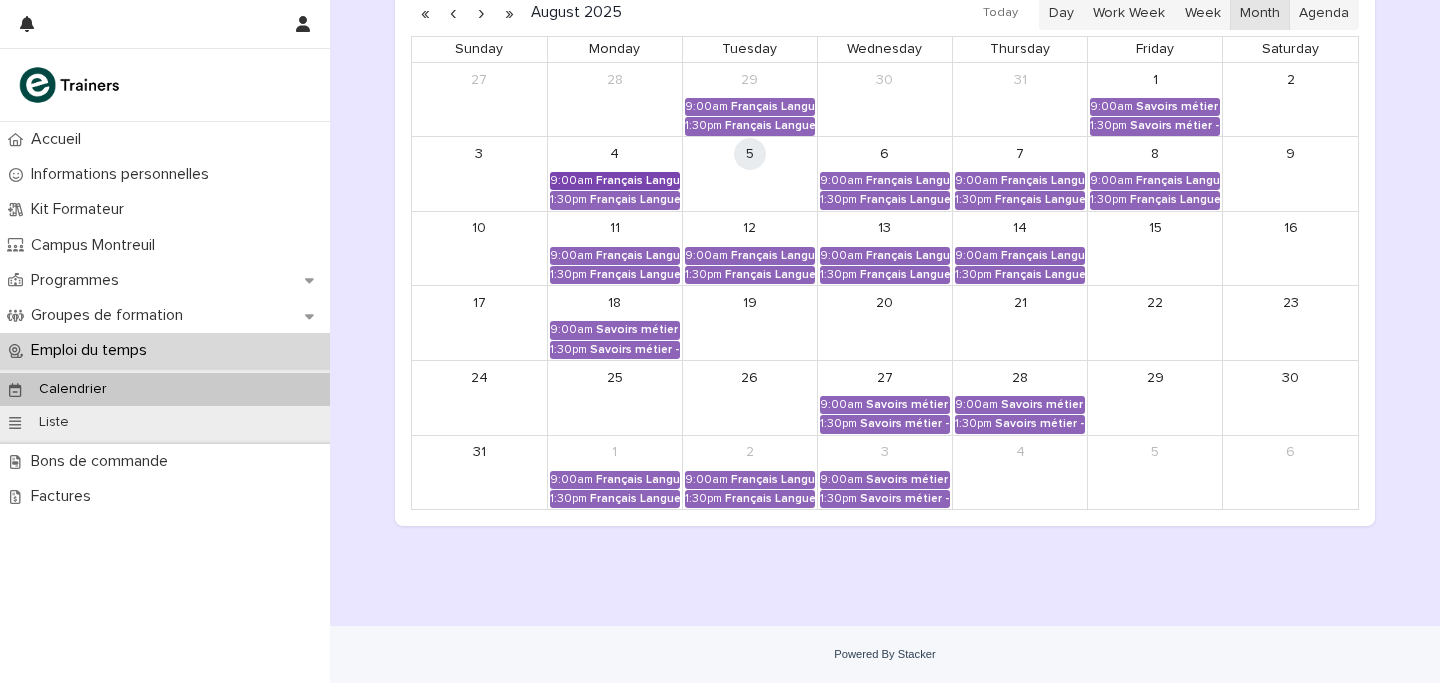 click on "9:00am" at bounding box center [571, 181] 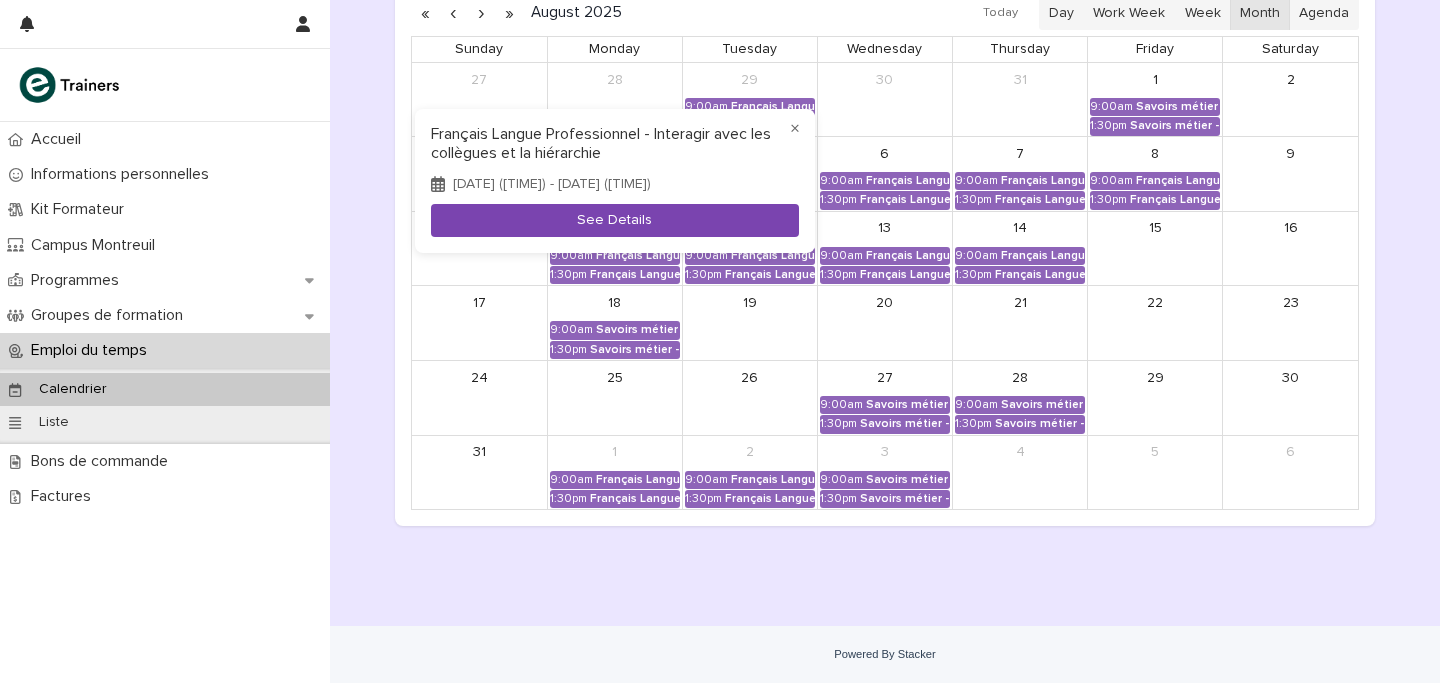 click on "See Details" at bounding box center (615, 220) 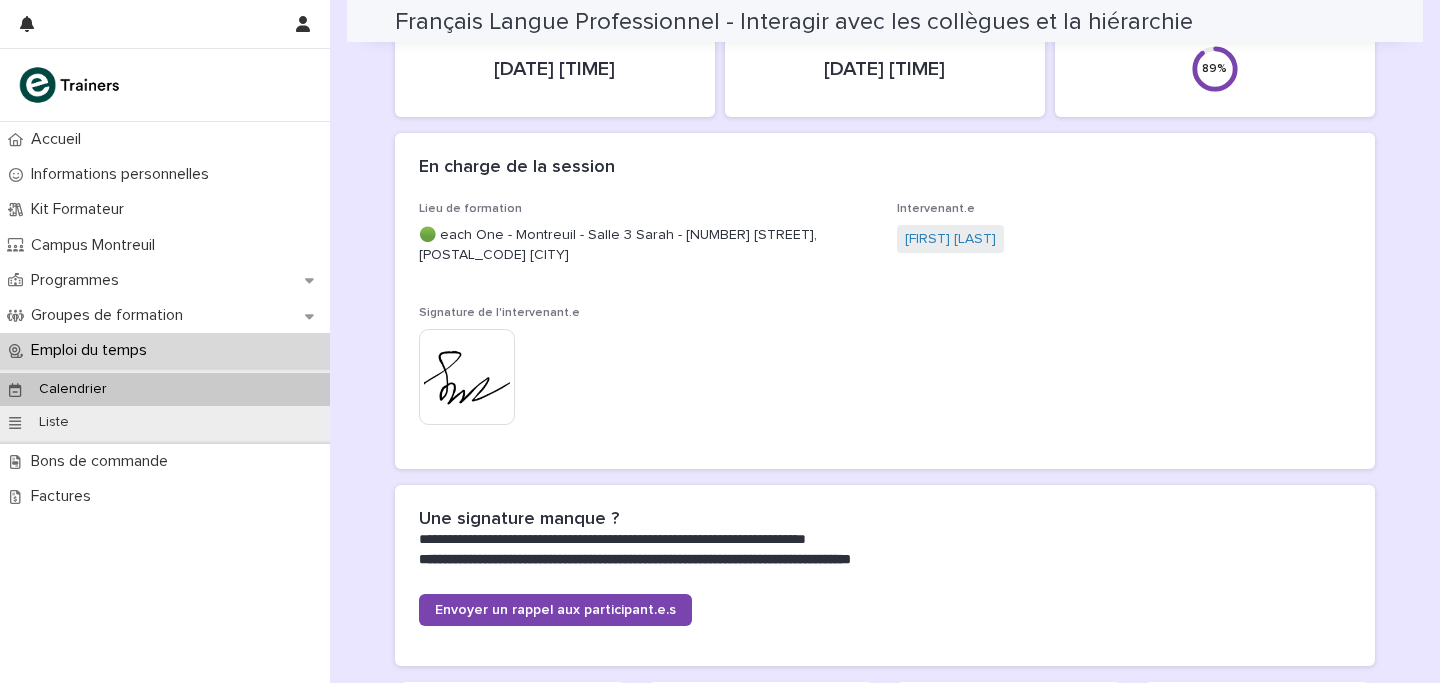 scroll, scrollTop: 15, scrollLeft: 0, axis: vertical 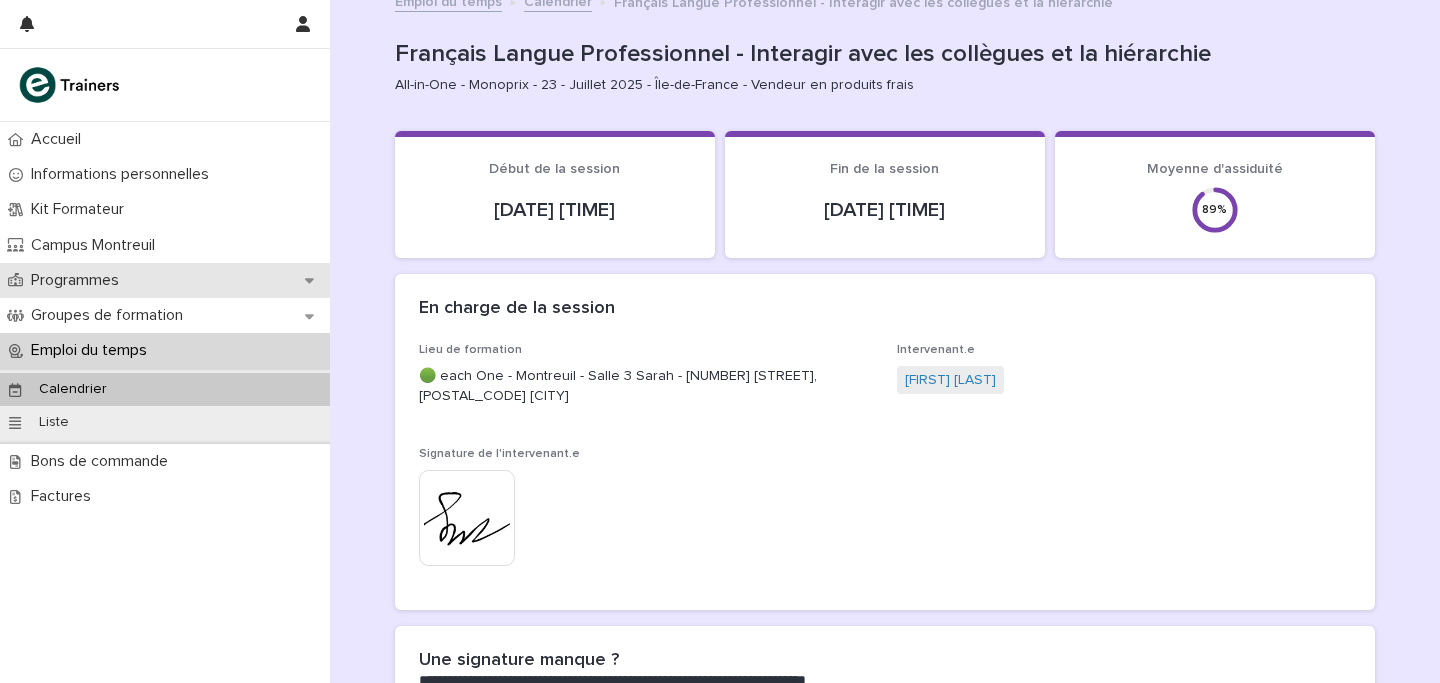 click on "Programmes" at bounding box center [165, 280] 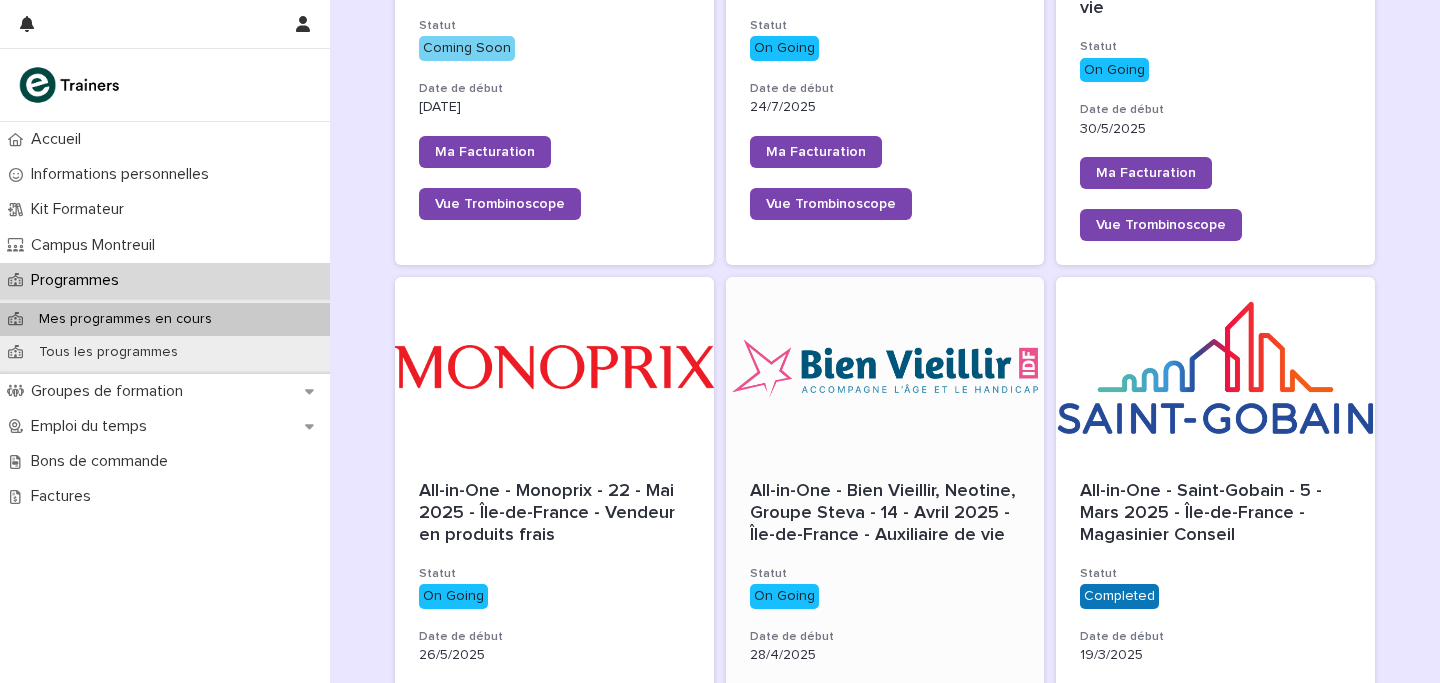 scroll, scrollTop: 588, scrollLeft: 0, axis: vertical 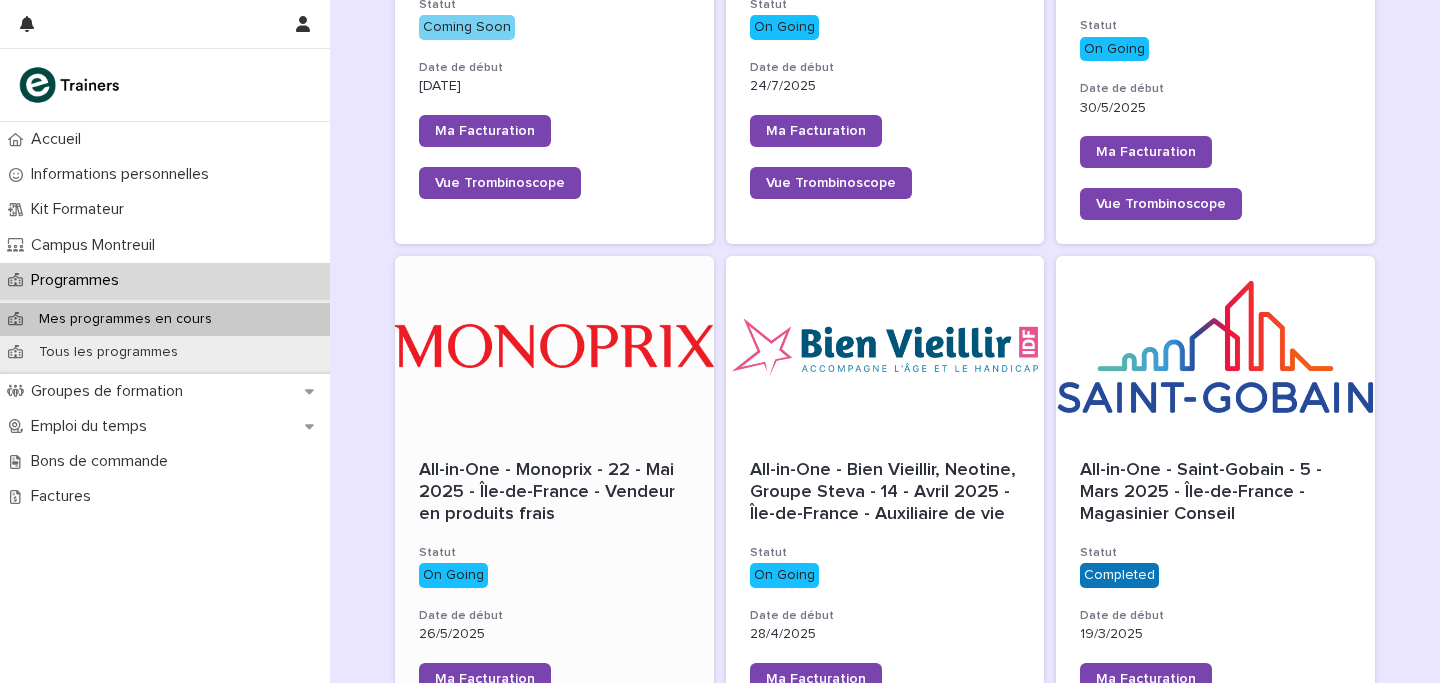 click at bounding box center (554, 346) 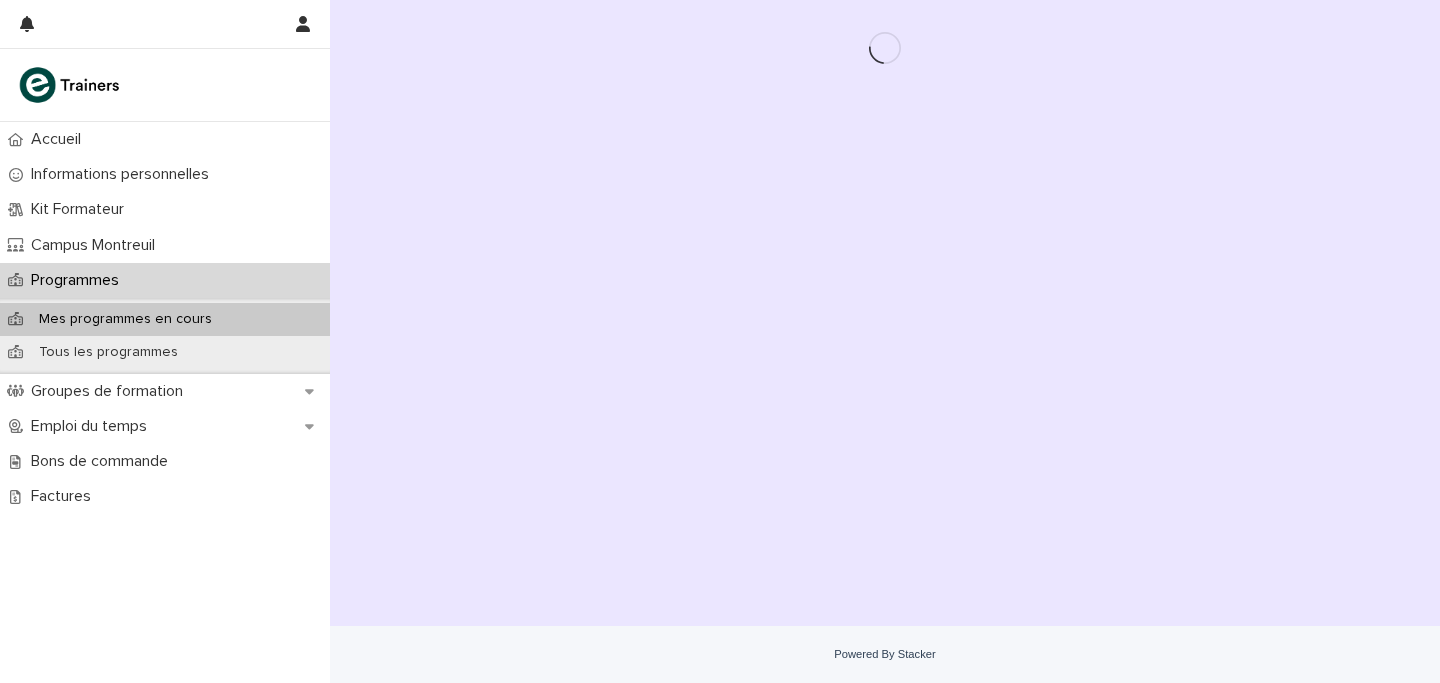 scroll, scrollTop: 0, scrollLeft: 0, axis: both 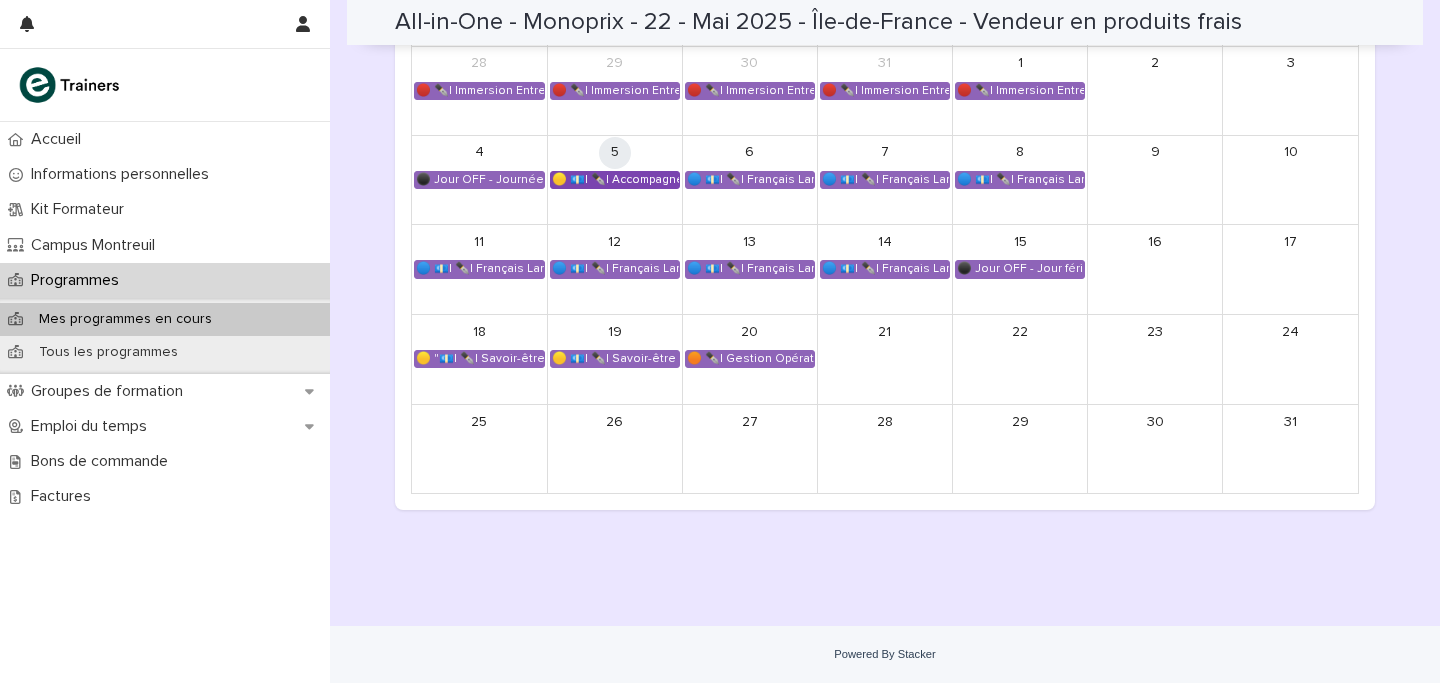 click on "🟡 💶| ✒️| Accompagnement Immersion - Retour de l'immersion tutorée" at bounding box center (615, 180) 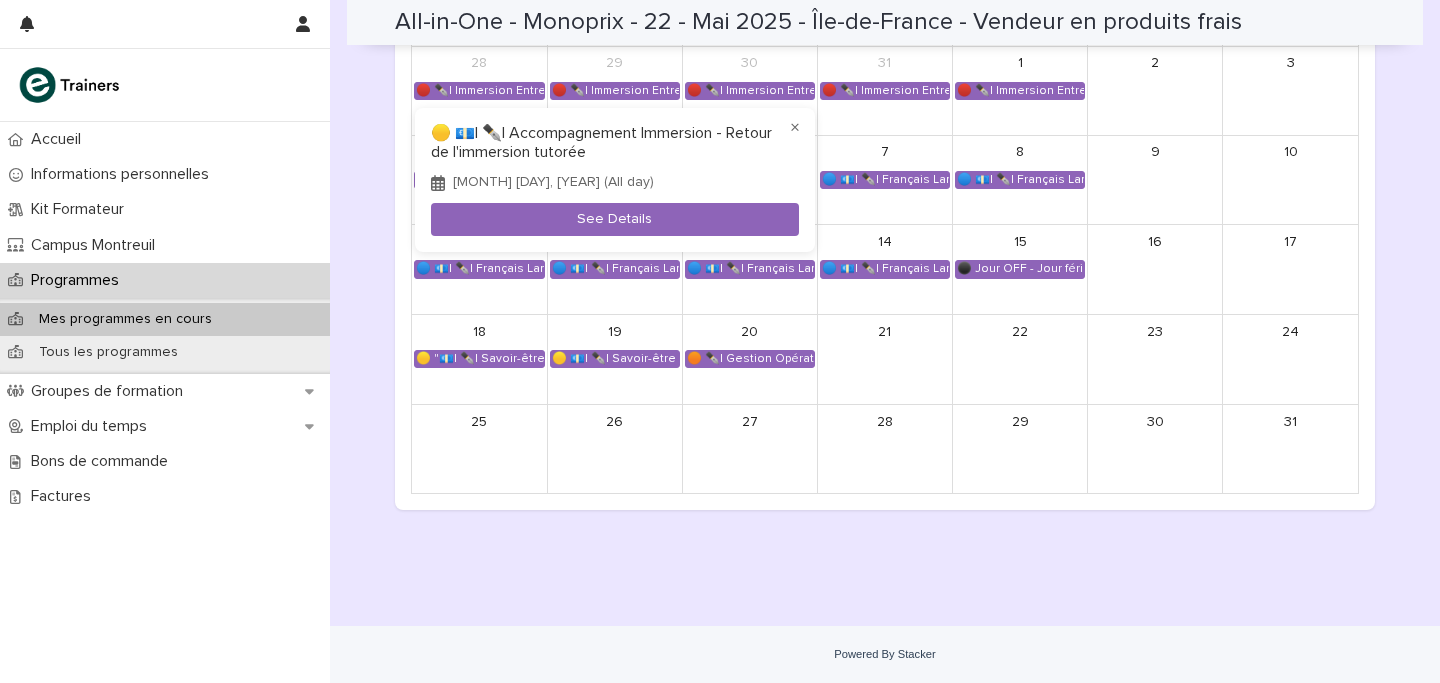click at bounding box center (720, 341) 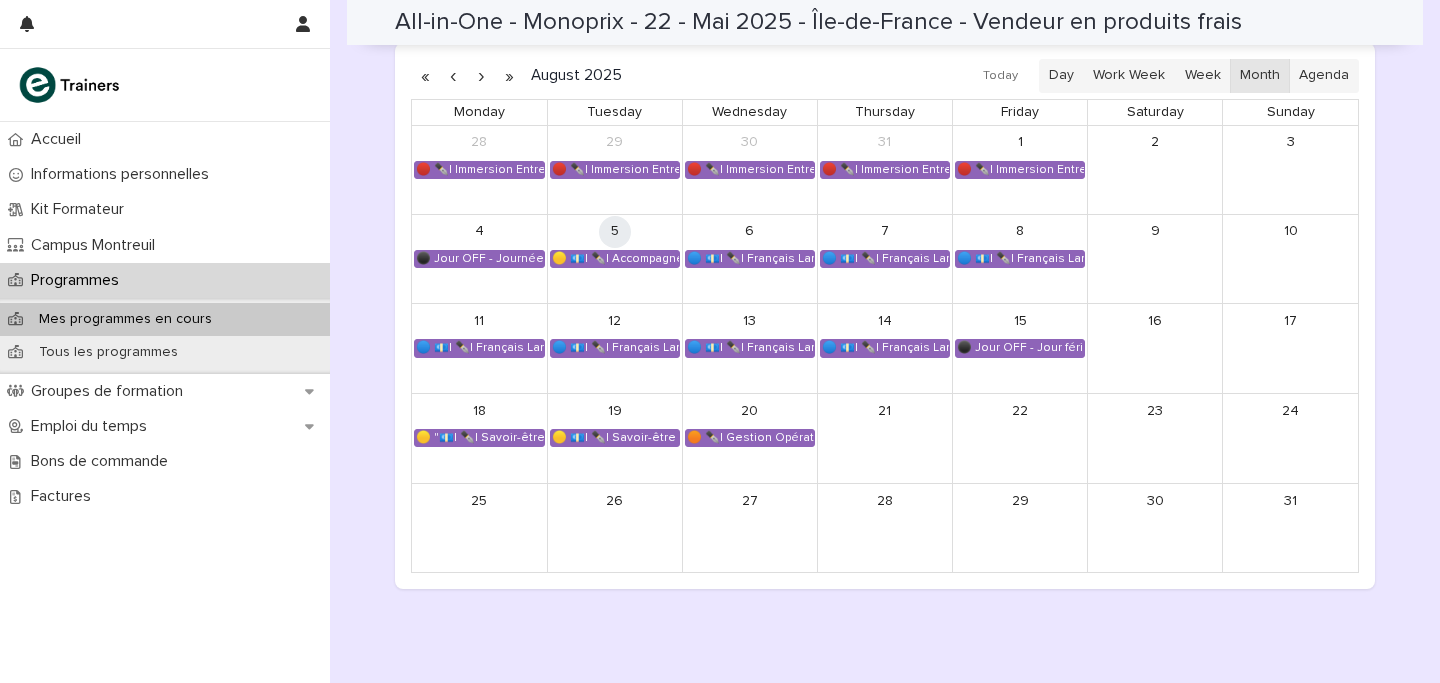 scroll, scrollTop: 1054, scrollLeft: 0, axis: vertical 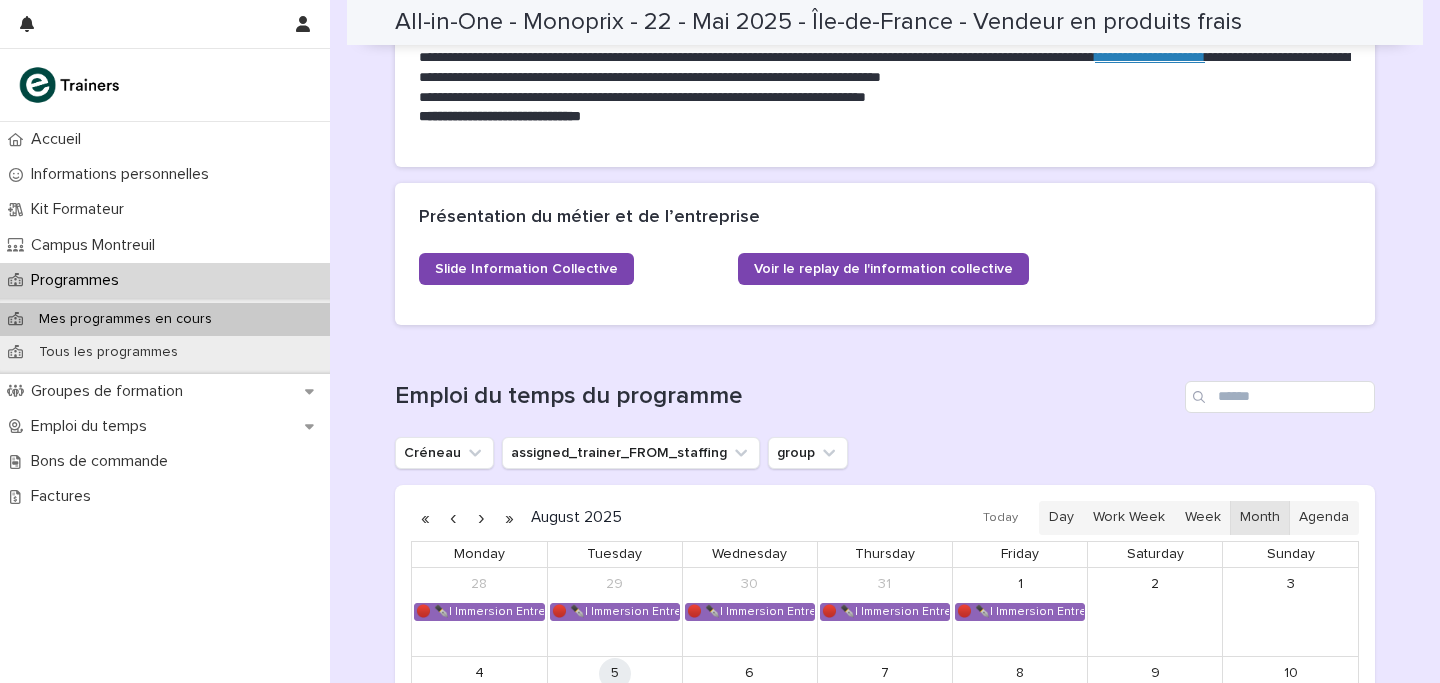 click on "Programmes" at bounding box center (165, 280) 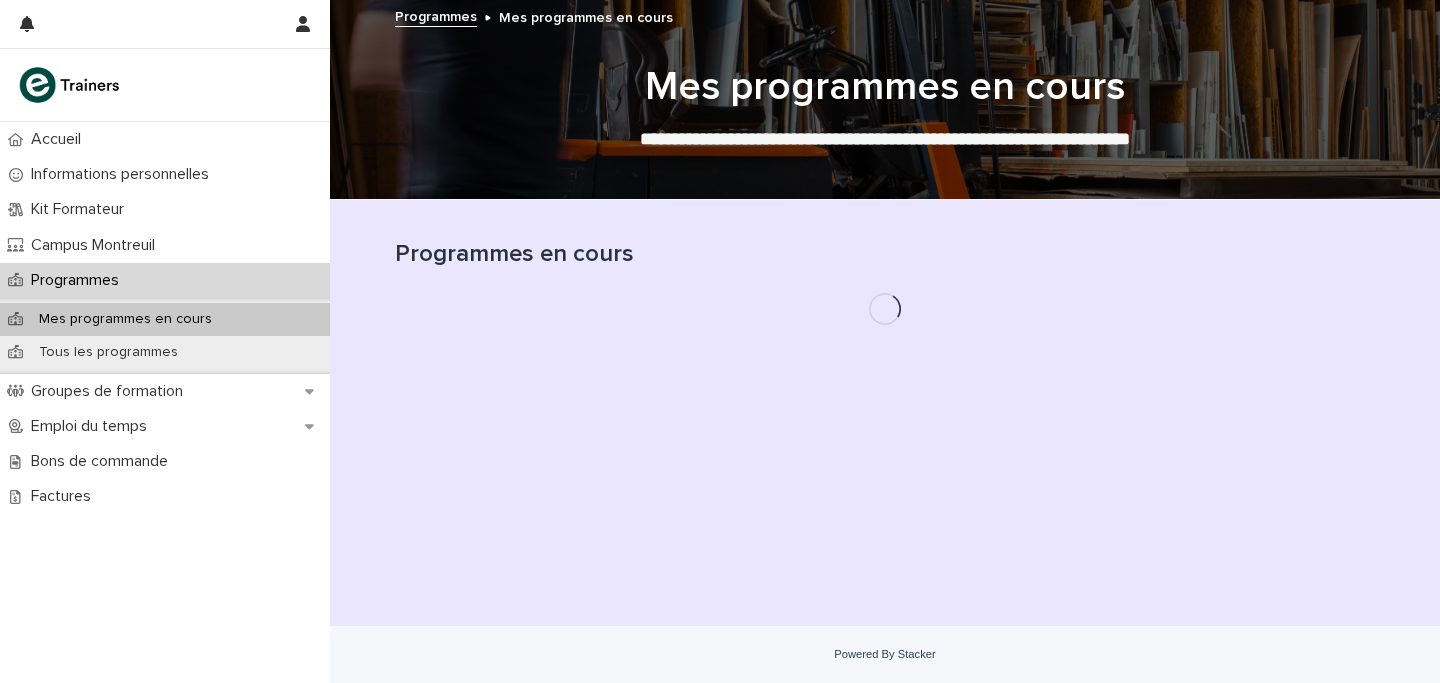 scroll, scrollTop: 0, scrollLeft: 0, axis: both 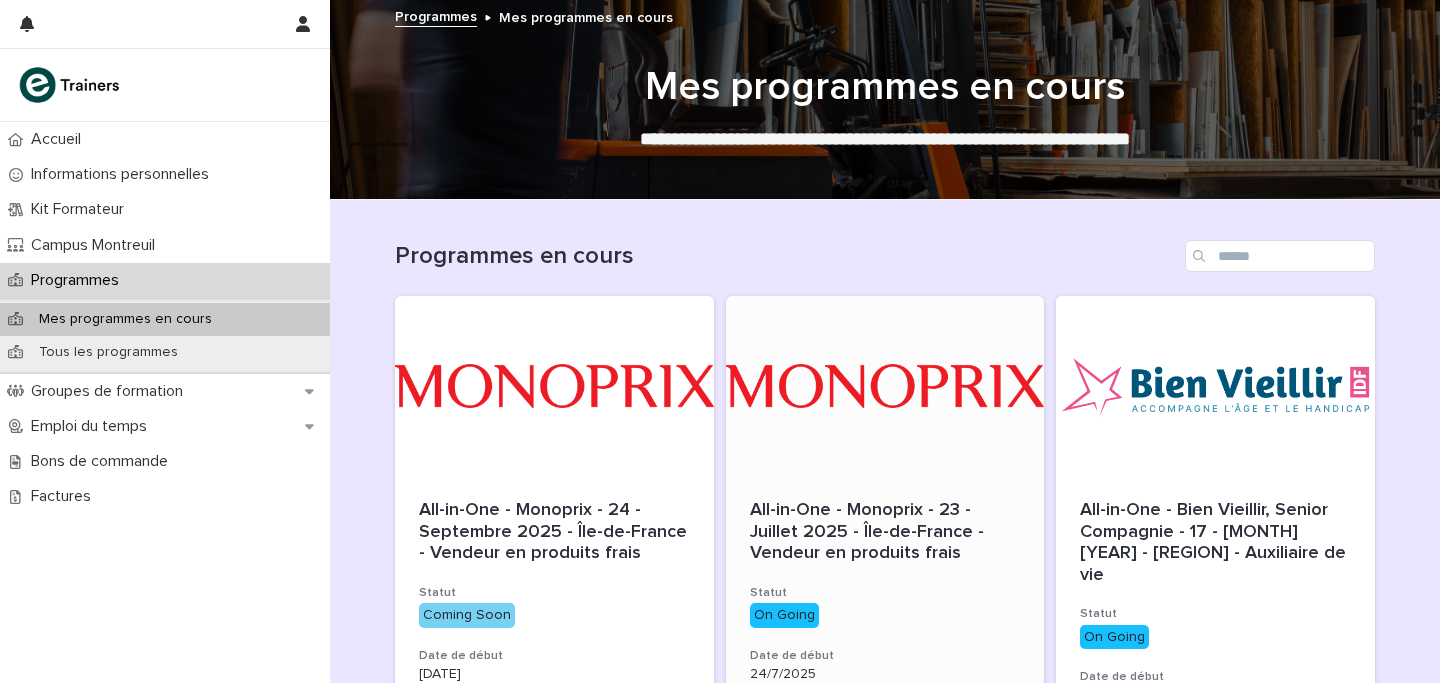 click at bounding box center (885, 386) 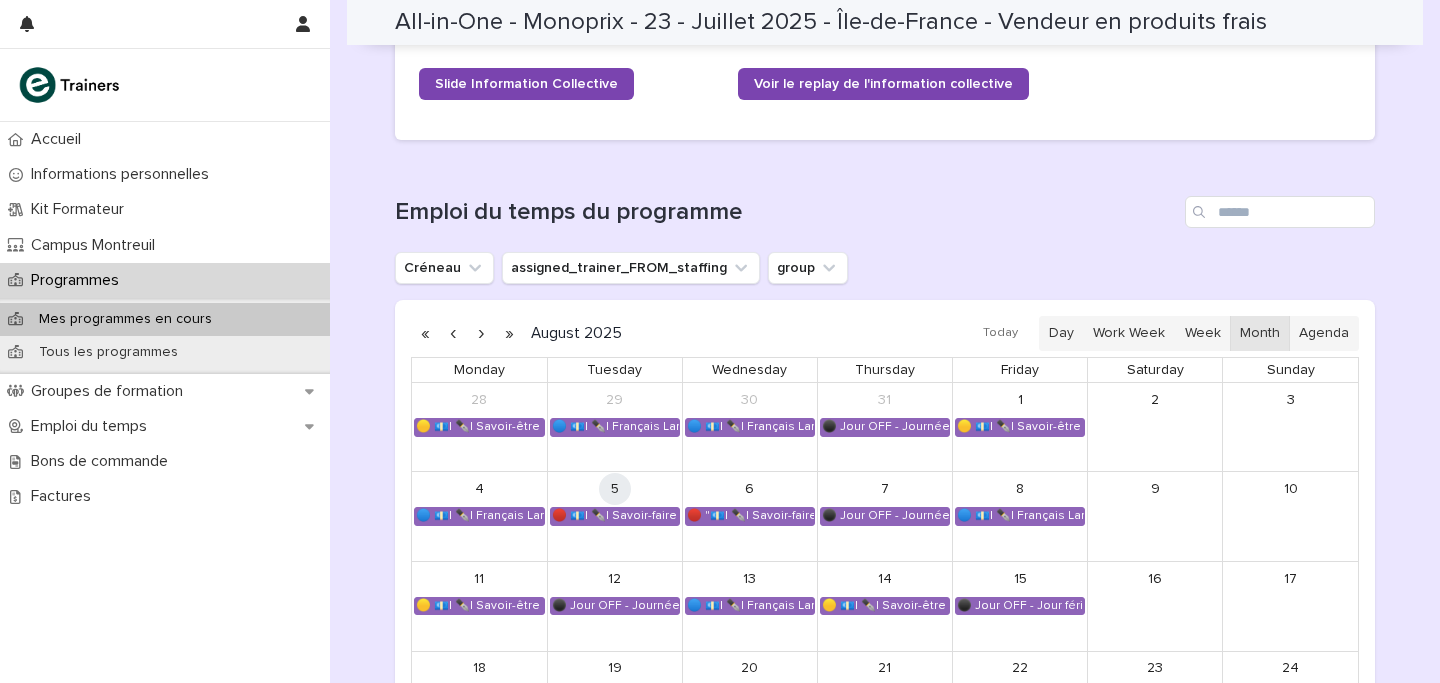 scroll, scrollTop: 1302, scrollLeft: 0, axis: vertical 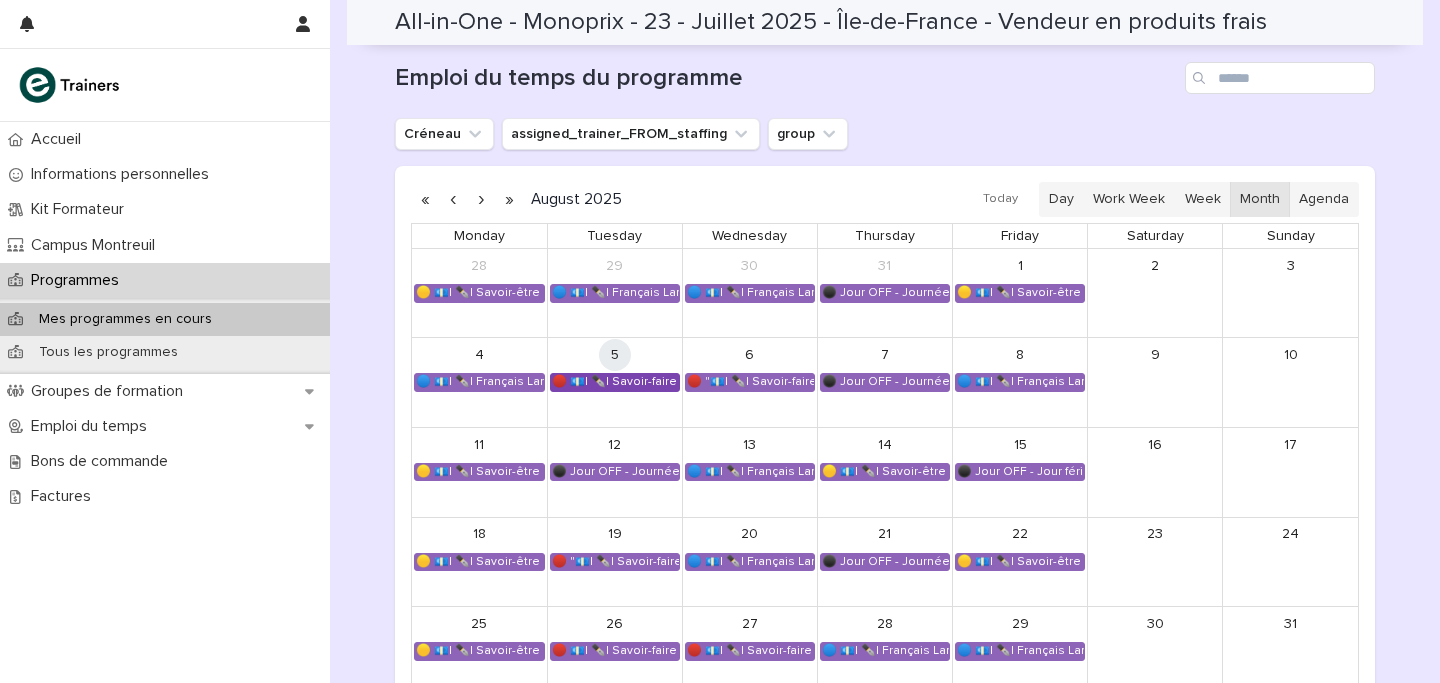 click on "🔴 💶| ✒️| Savoir-faire métier - Valeurs et culture d'entreprise Monoprix" at bounding box center [615, 382] 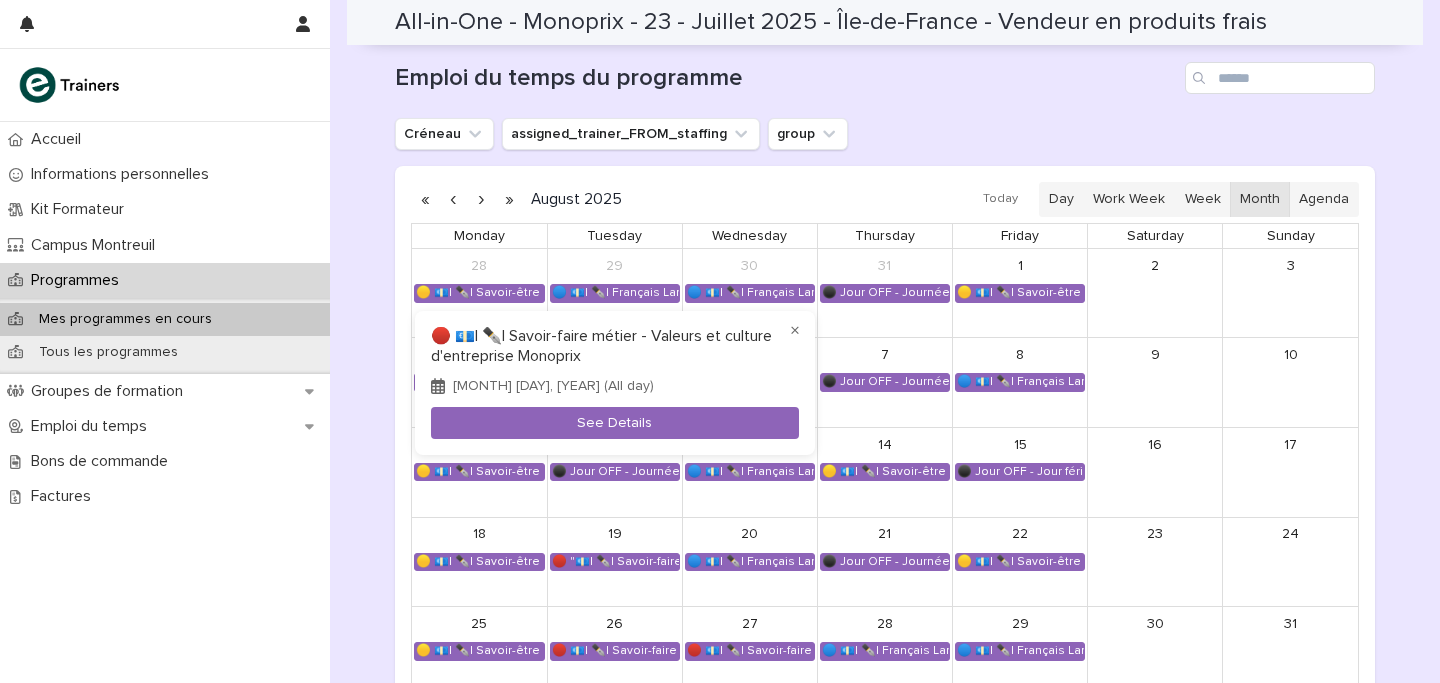 click at bounding box center (720, 341) 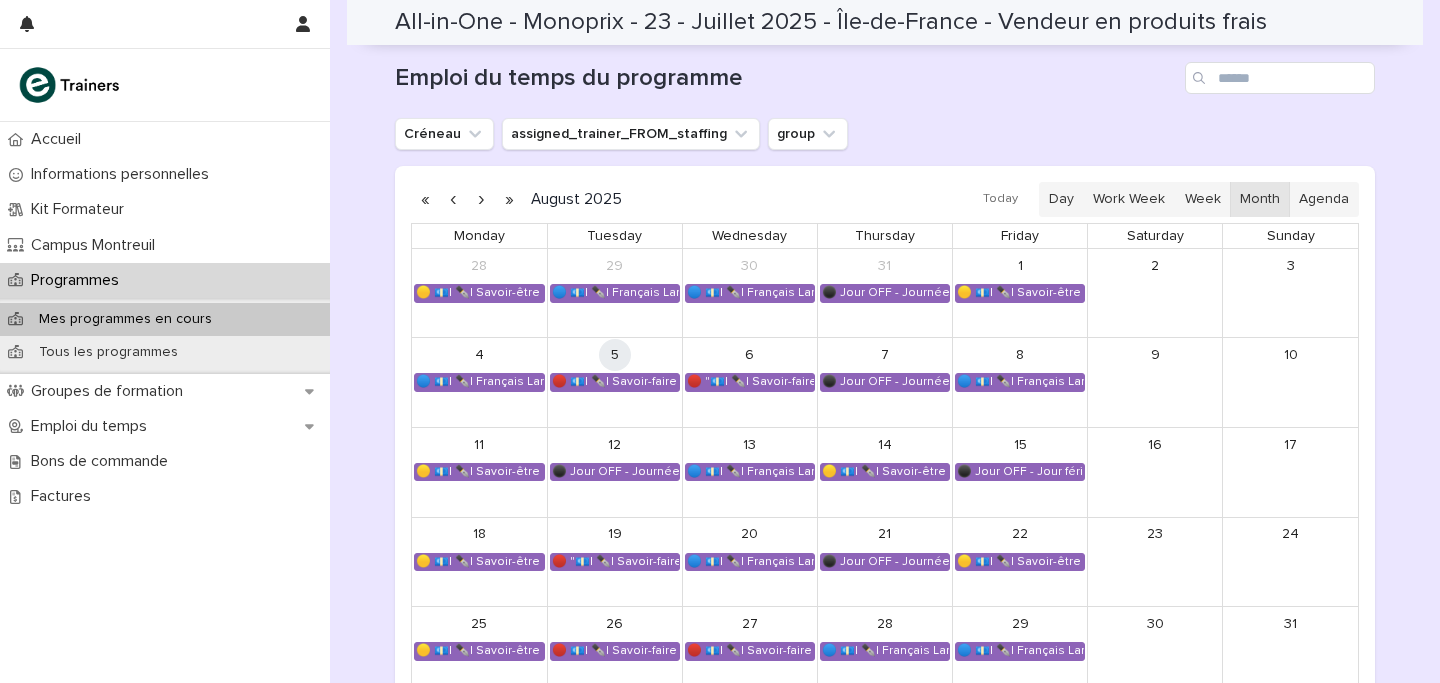 click on "Programmes" at bounding box center [79, 280] 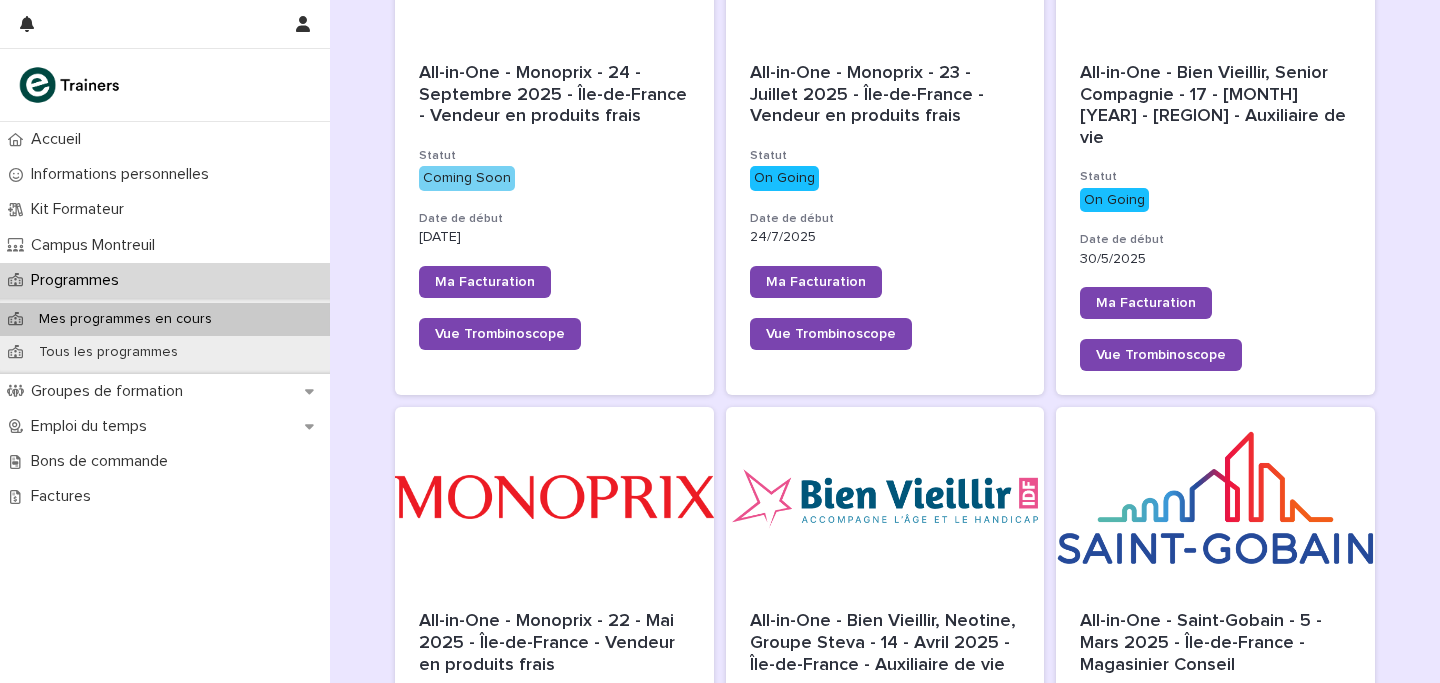 scroll, scrollTop: 425, scrollLeft: 0, axis: vertical 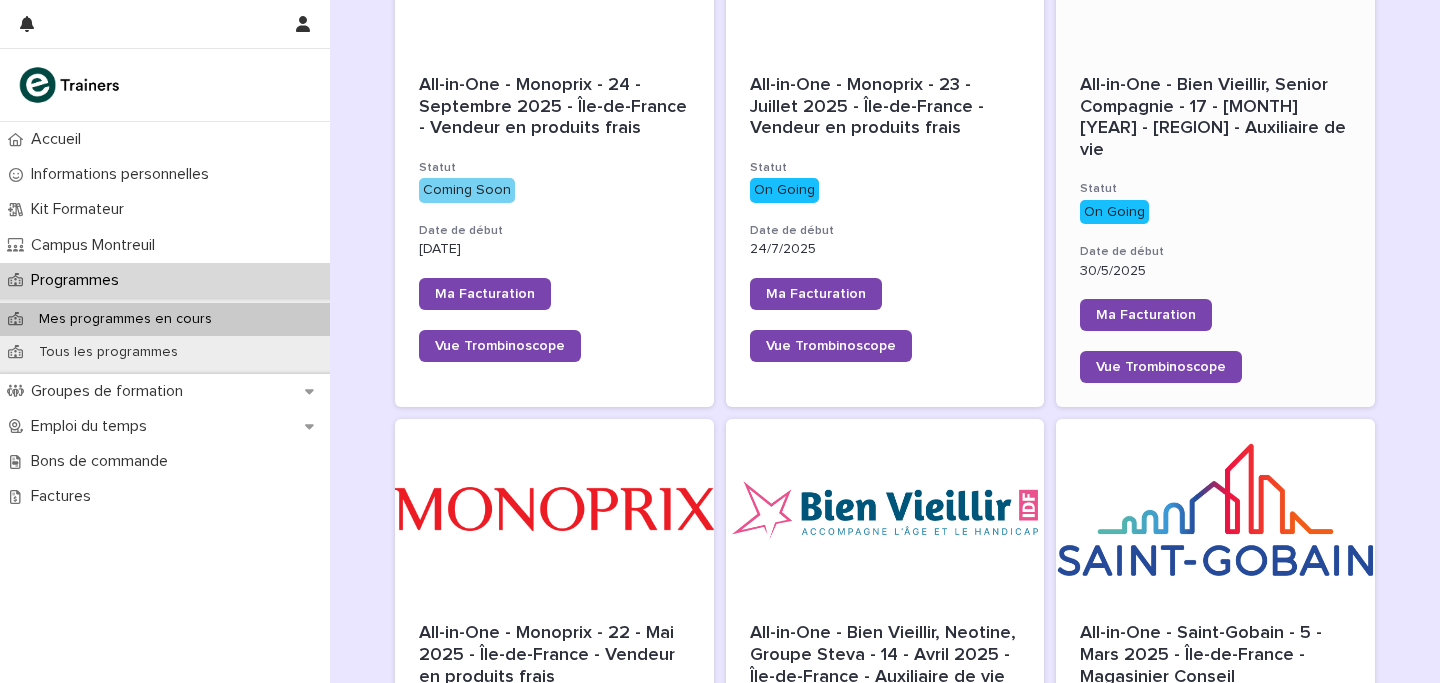 click on "All-in-One - Bien Vieillir, Senior Compagnie - 17 - [MONTH] [YEAR] - [REGION] - Auxiliaire de vie Statut On Going Date de début [DATE] Ma Facturation Vue Trombinoscope" at bounding box center [1215, 229] 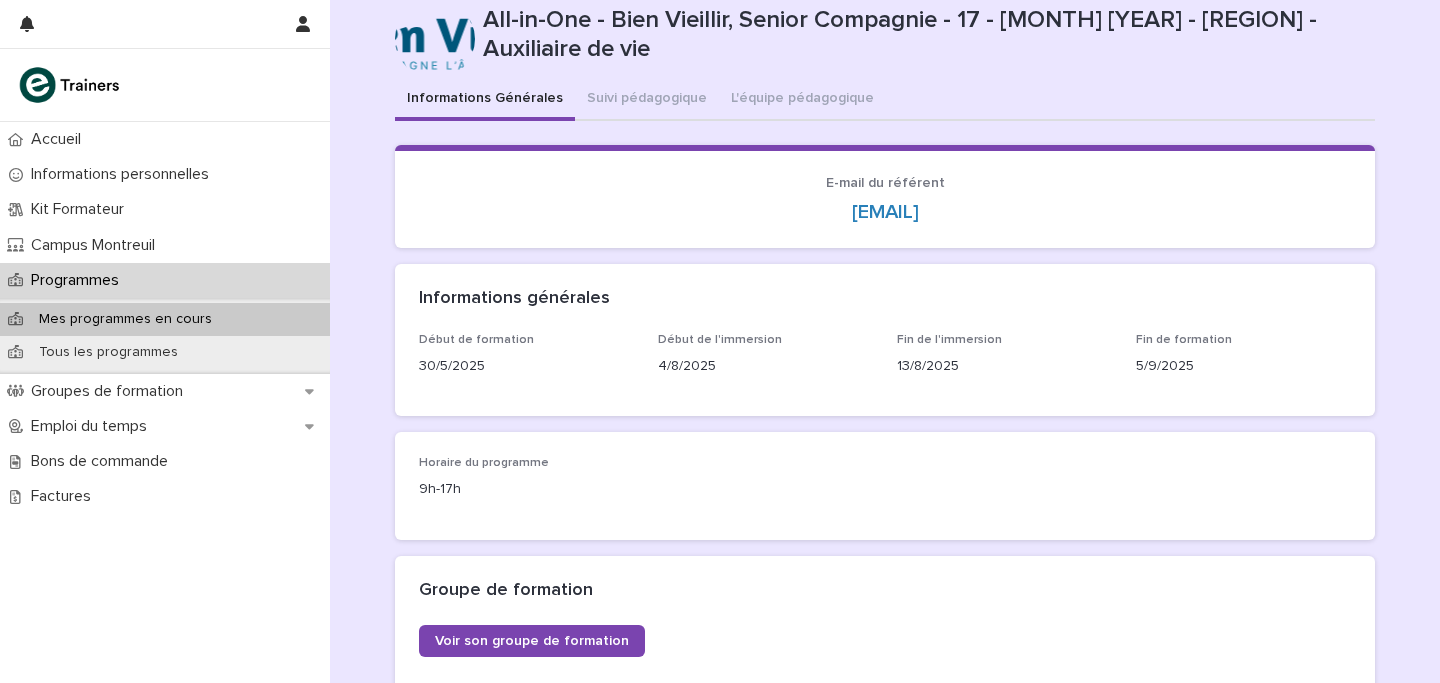scroll, scrollTop: 326, scrollLeft: 0, axis: vertical 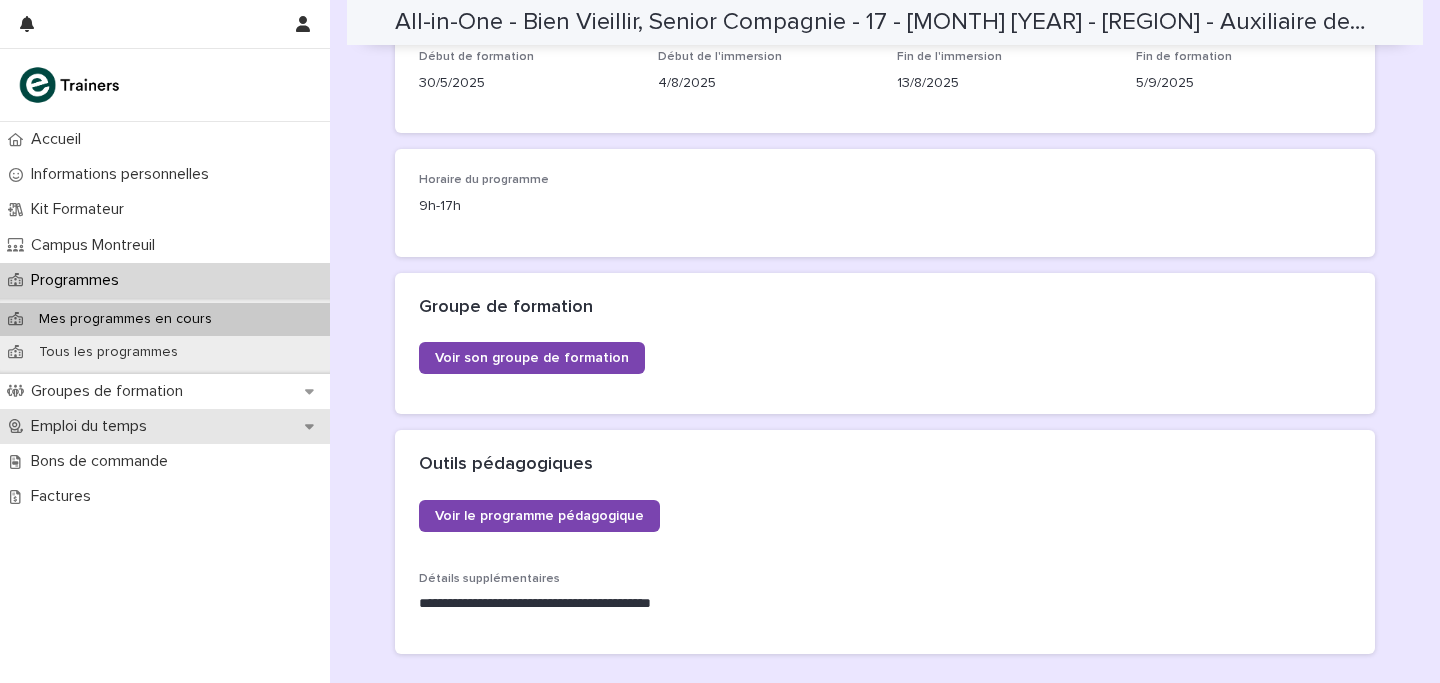 click on "Emploi du temps" at bounding box center [93, 426] 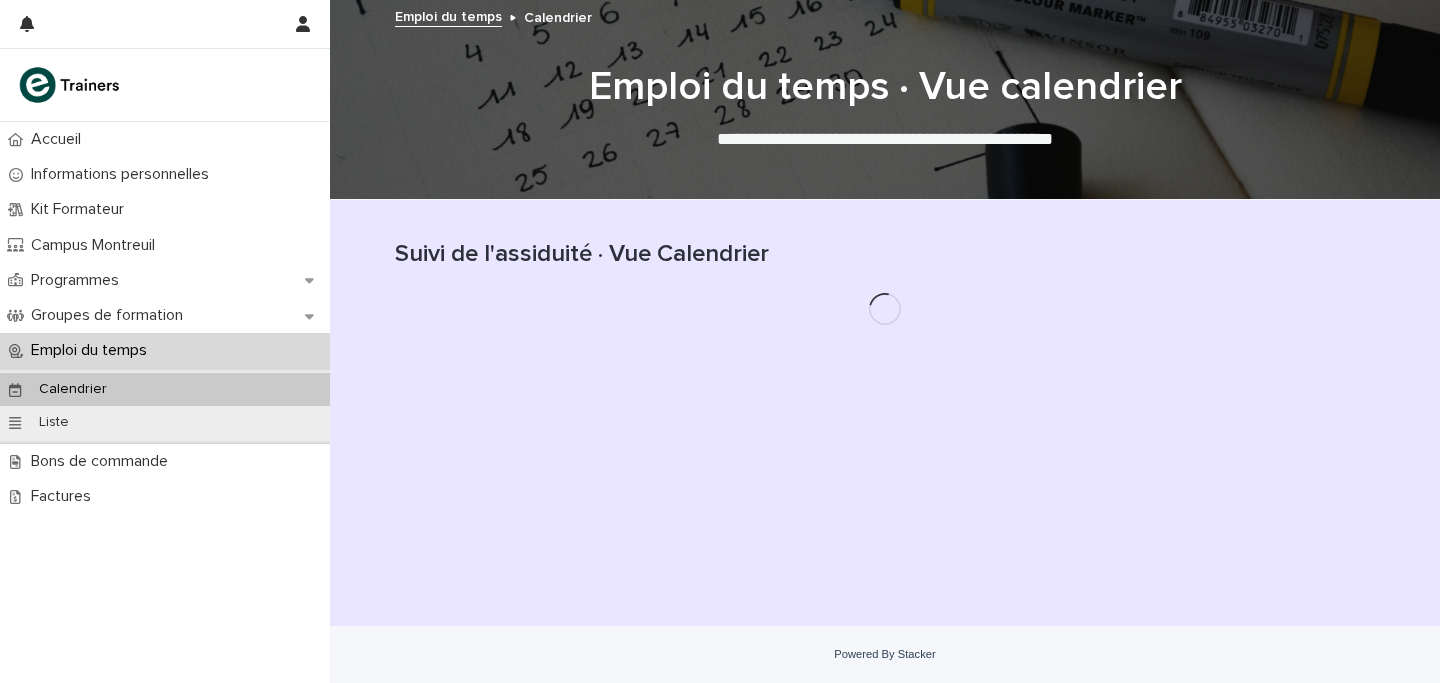 scroll, scrollTop: 0, scrollLeft: 0, axis: both 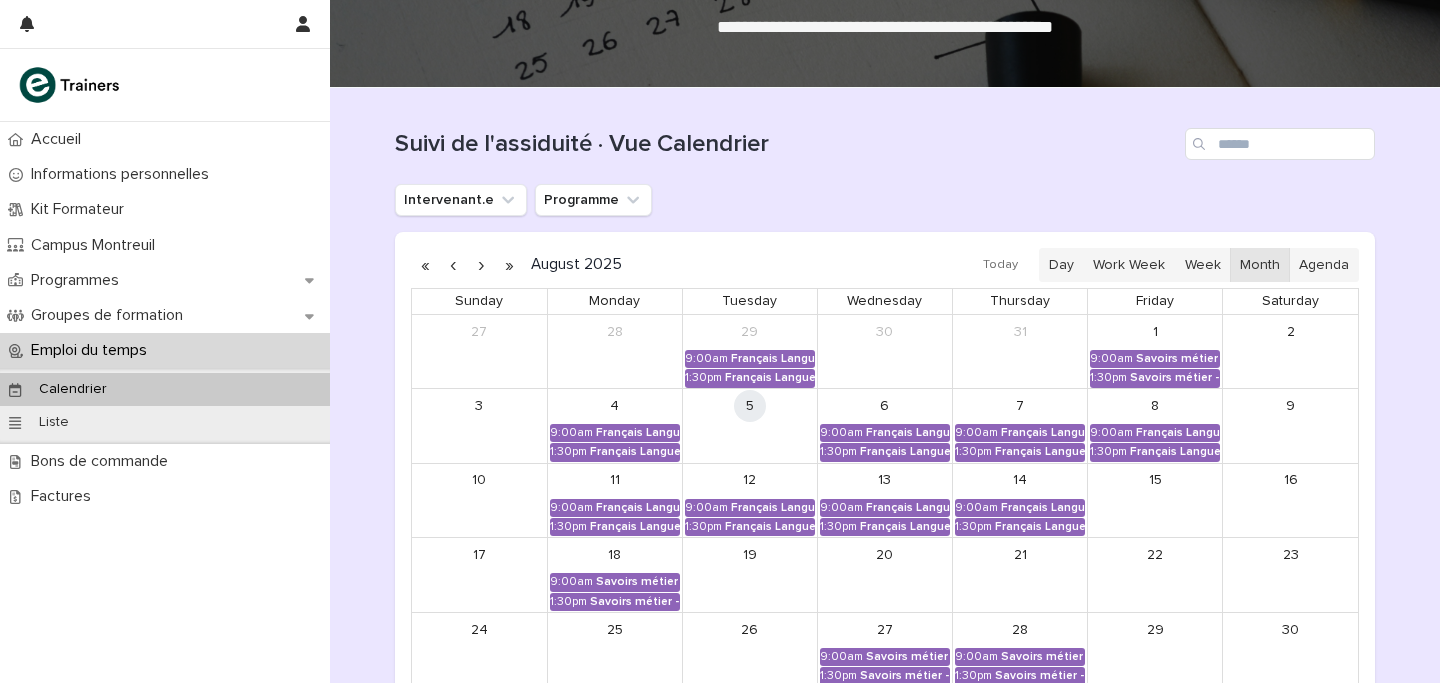 click at bounding box center (453, 265) 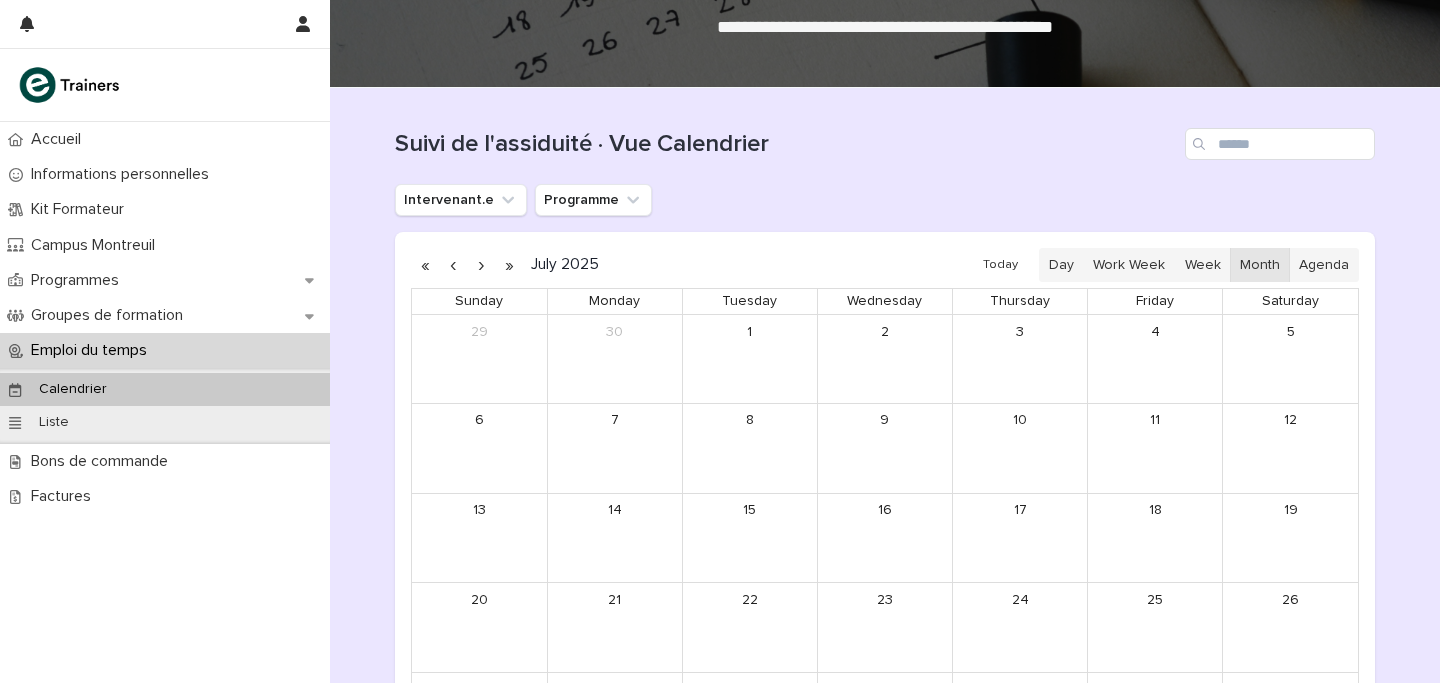 scroll, scrollTop: 328, scrollLeft: 0, axis: vertical 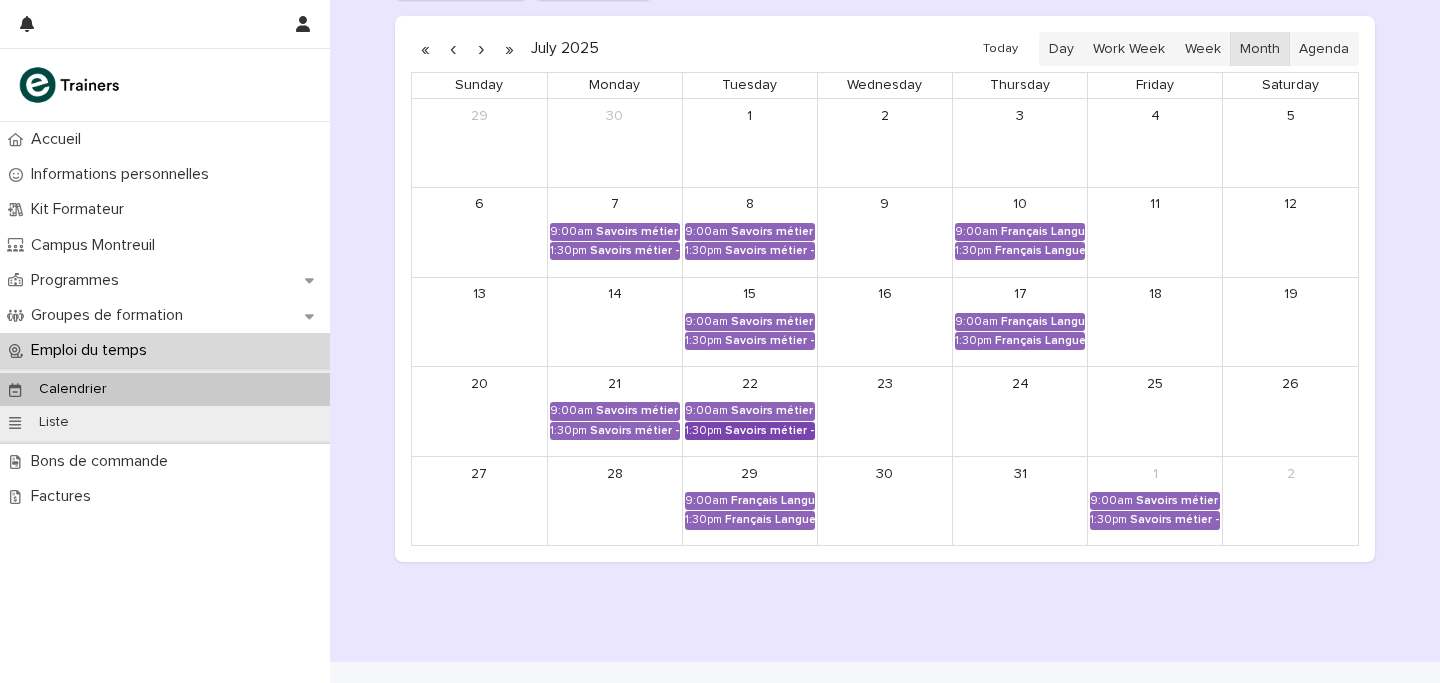 click on "Savoirs métier - Organisation et gestion des interventions quotidiennes" at bounding box center [770, 431] 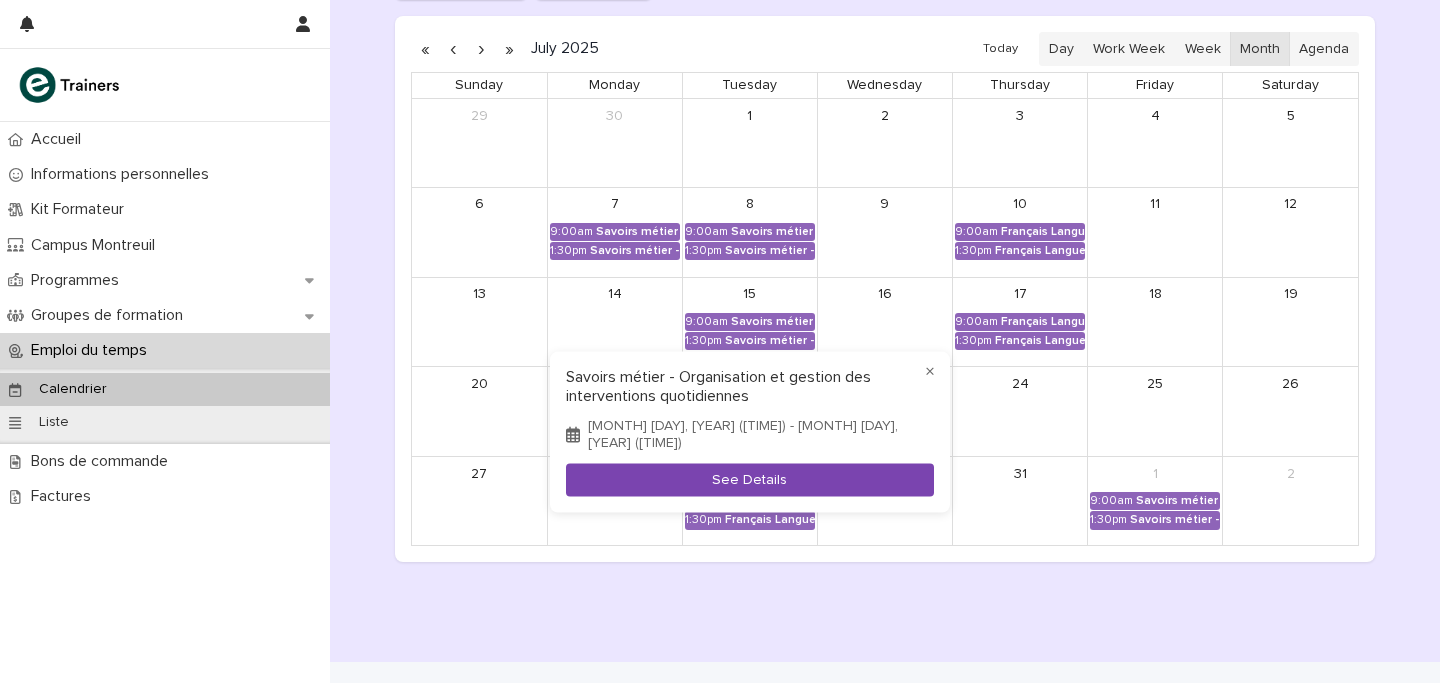 click on "See Details" at bounding box center [750, 479] 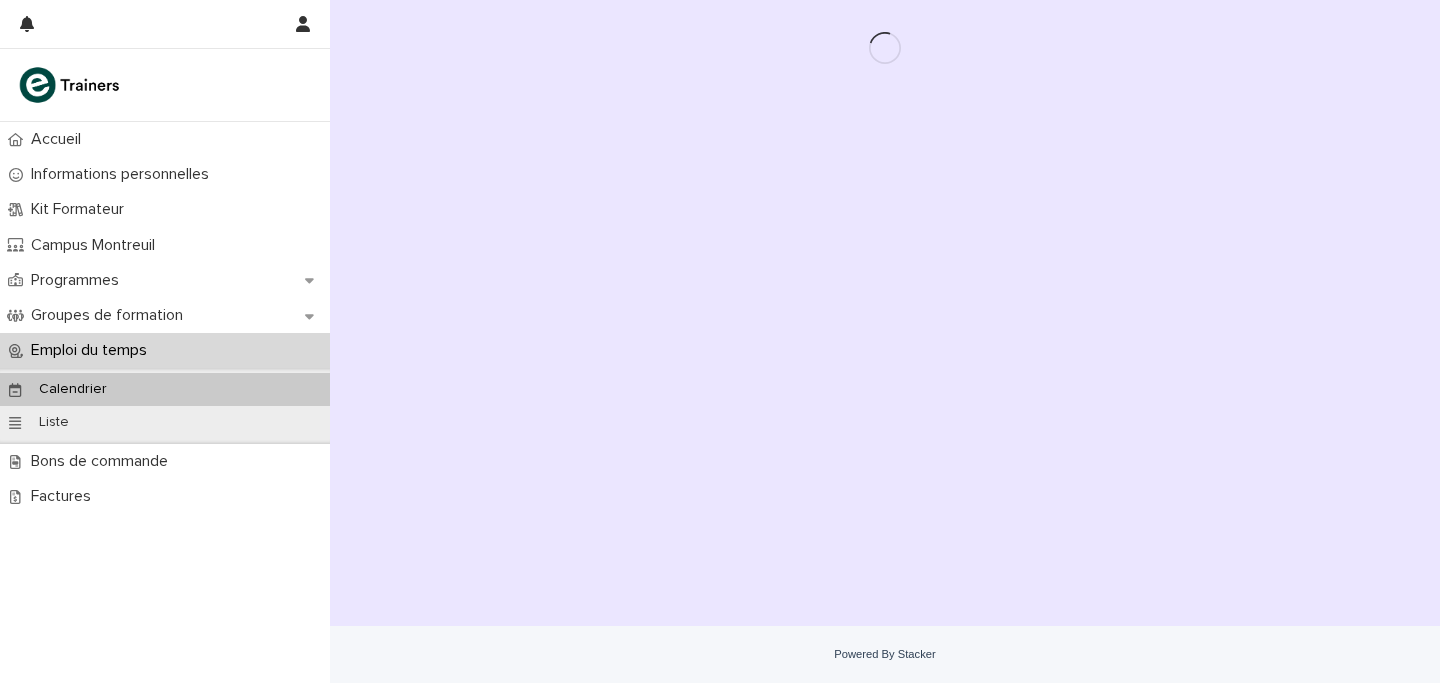 scroll, scrollTop: 0, scrollLeft: 0, axis: both 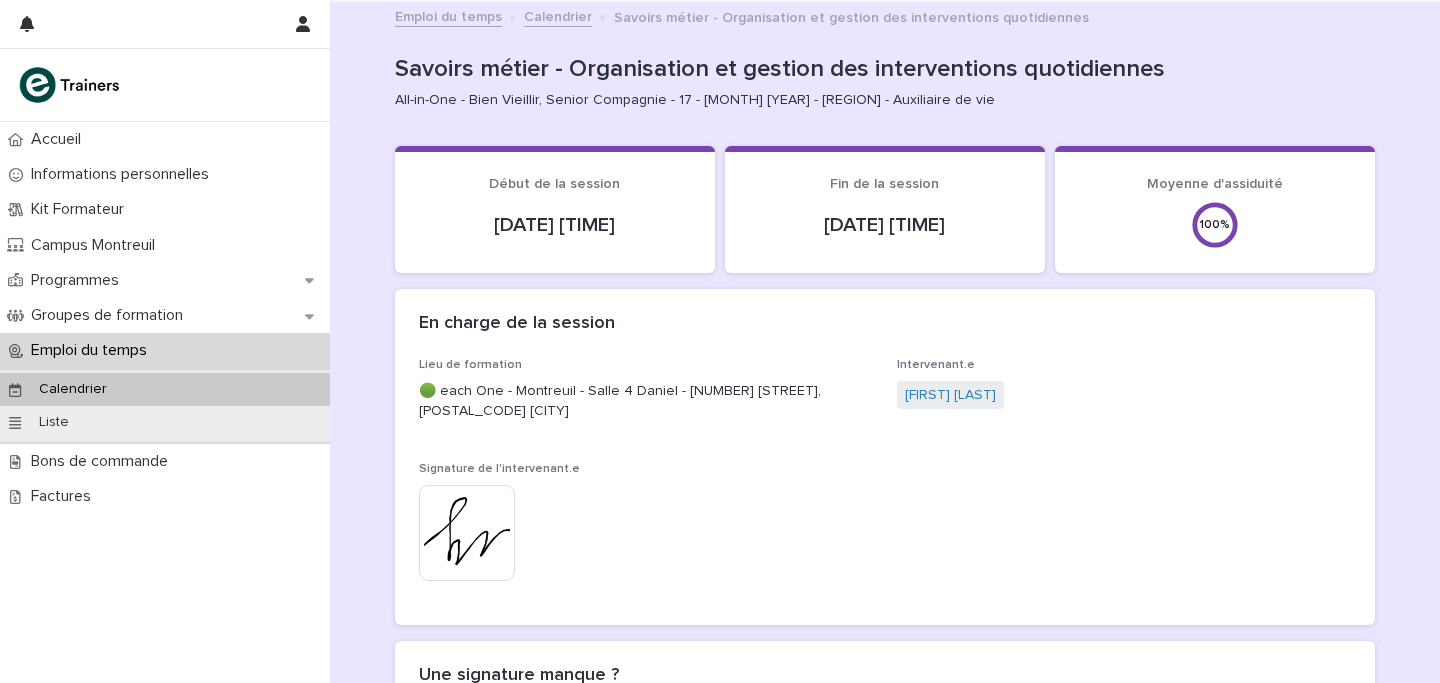 click on "Calendrier" at bounding box center (558, 15) 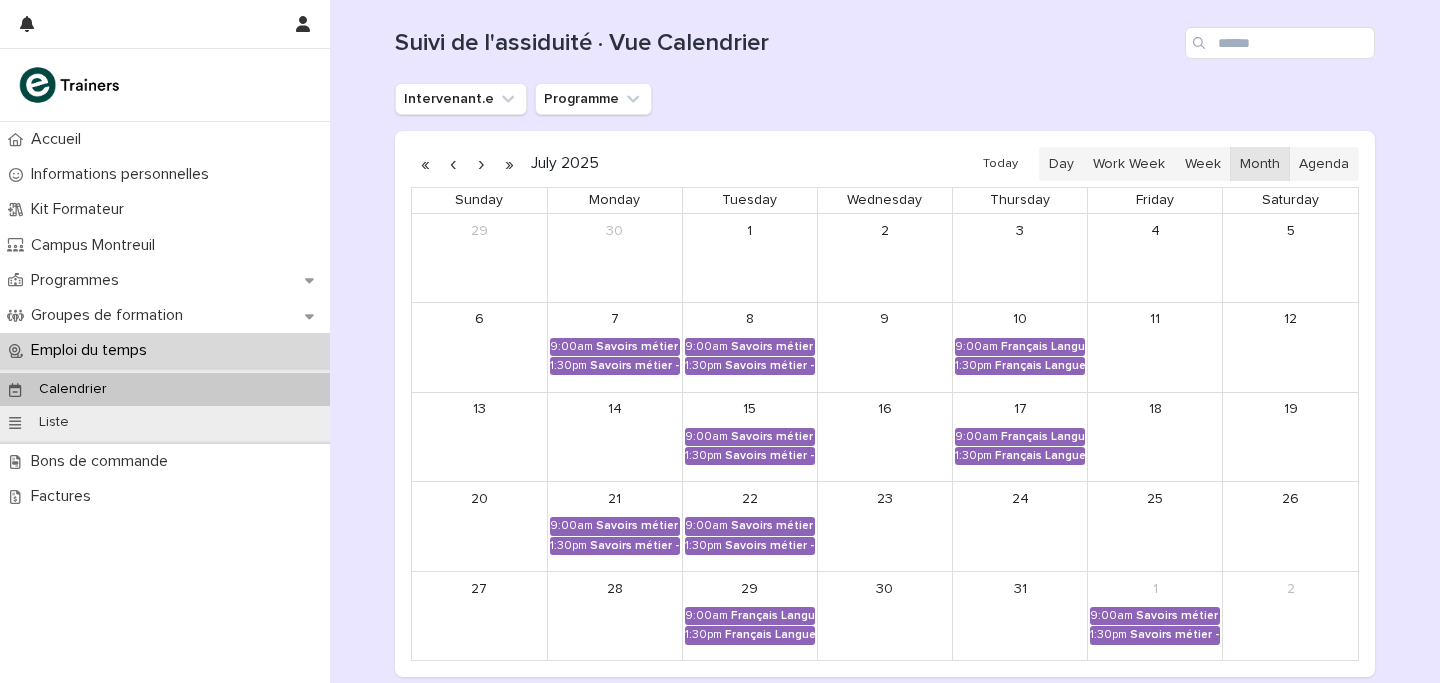scroll, scrollTop: 231, scrollLeft: 0, axis: vertical 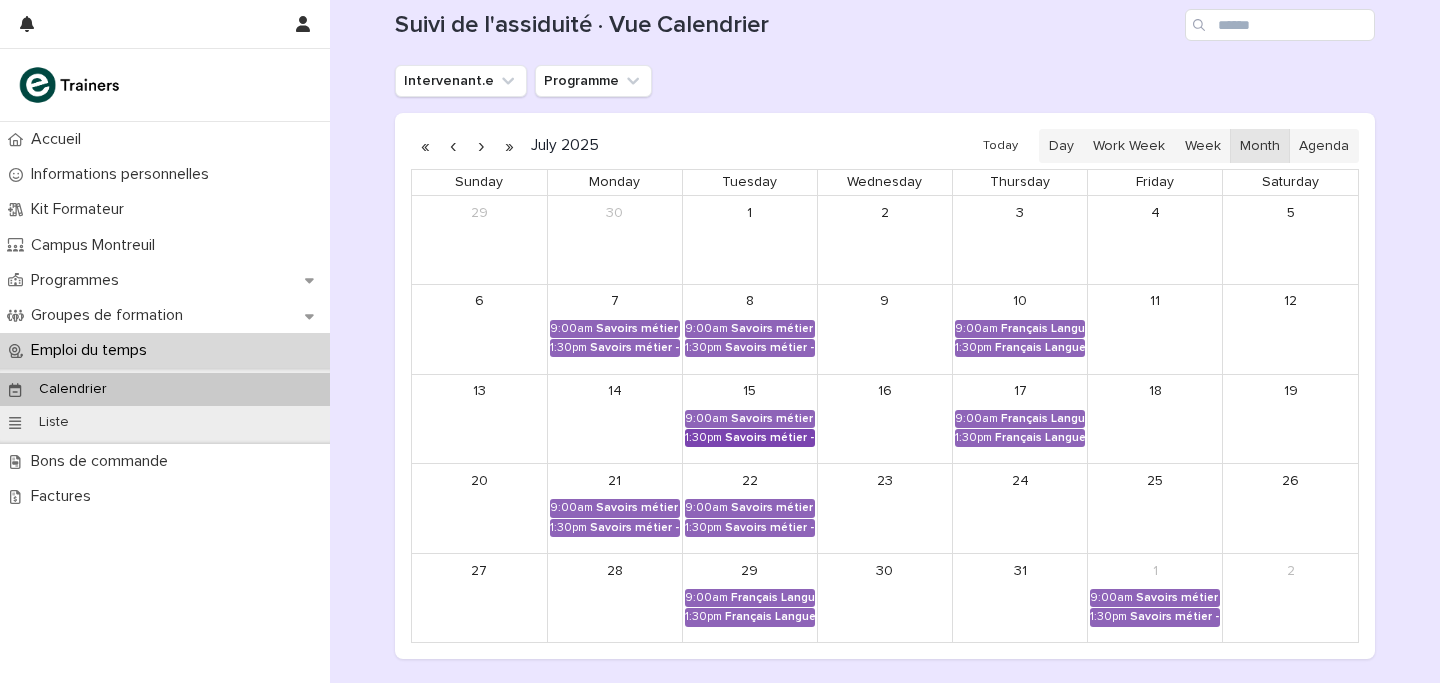 click on "Savoirs métier - Découvrir le métier et l'environnement de travail de l'auxiliaire de vie" at bounding box center [770, 438] 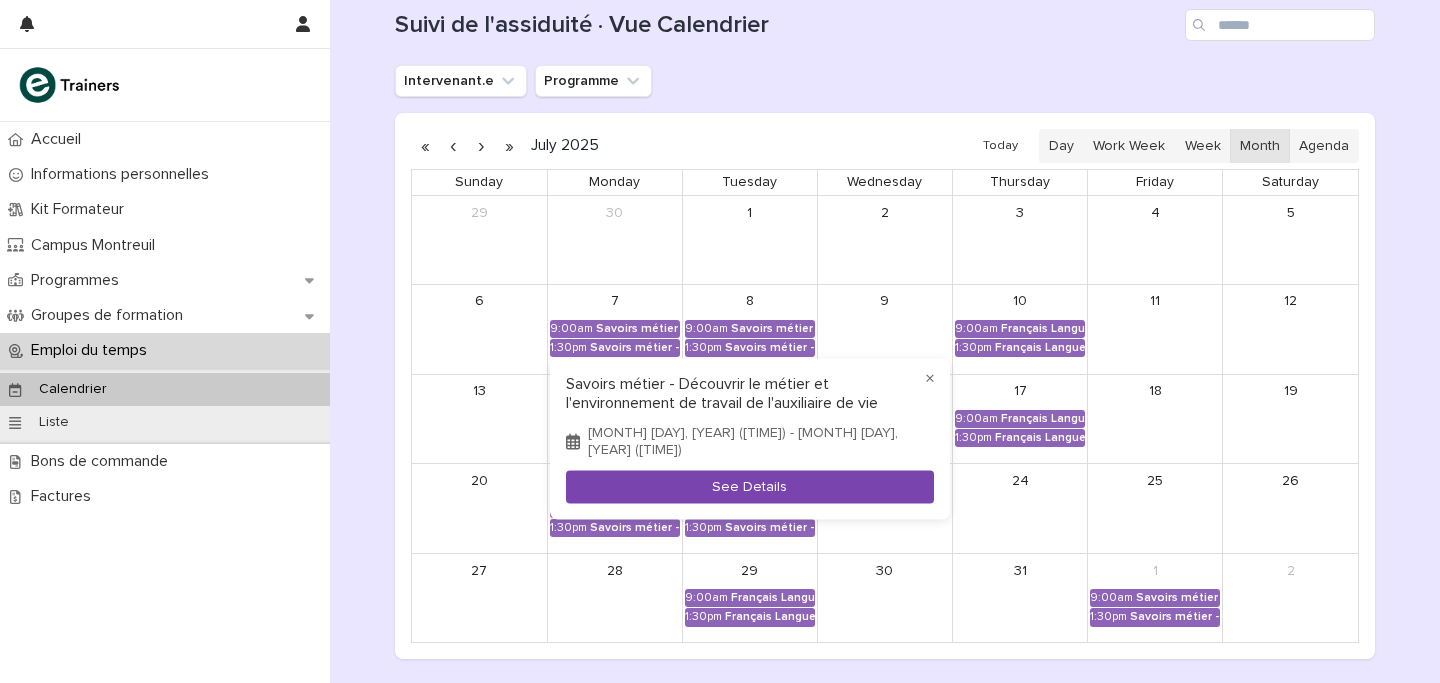 click on "See Details" at bounding box center (750, 487) 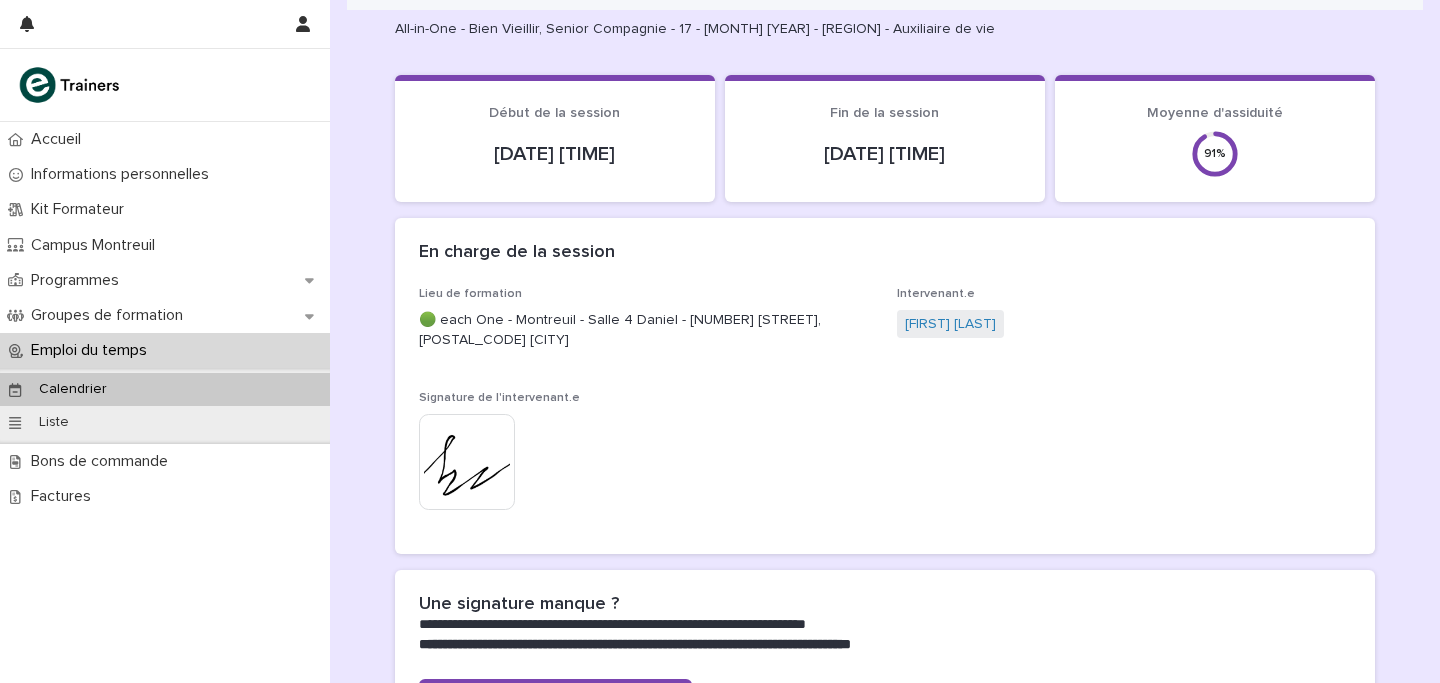 scroll, scrollTop: 0, scrollLeft: 0, axis: both 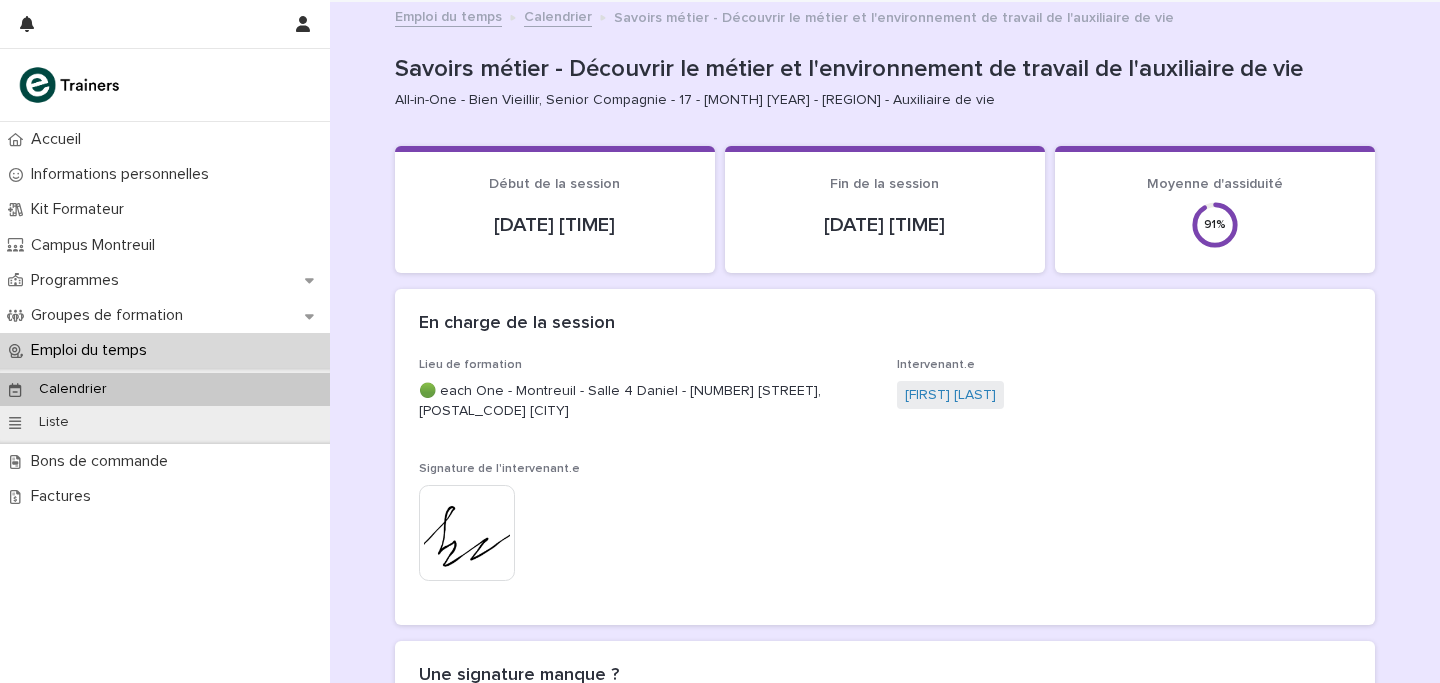 click on "Calendrier" at bounding box center (558, 15) 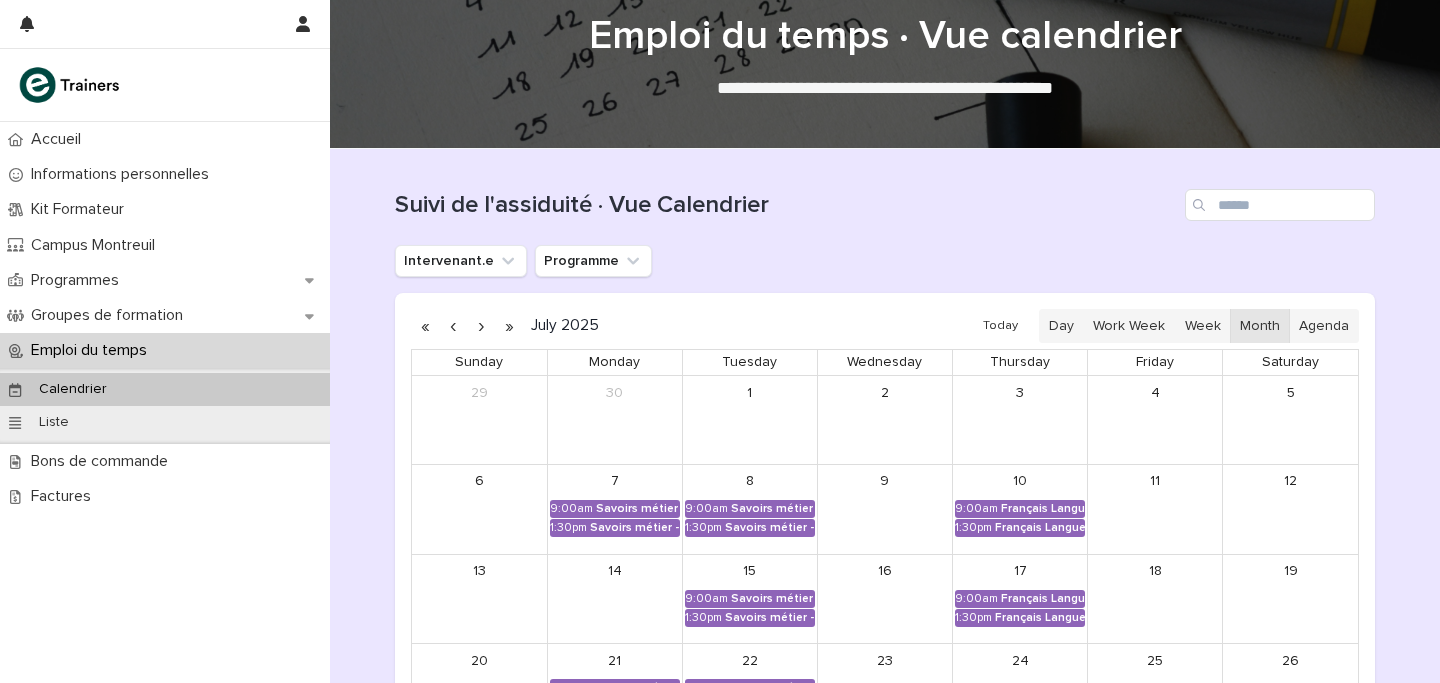 scroll, scrollTop: 221, scrollLeft: 0, axis: vertical 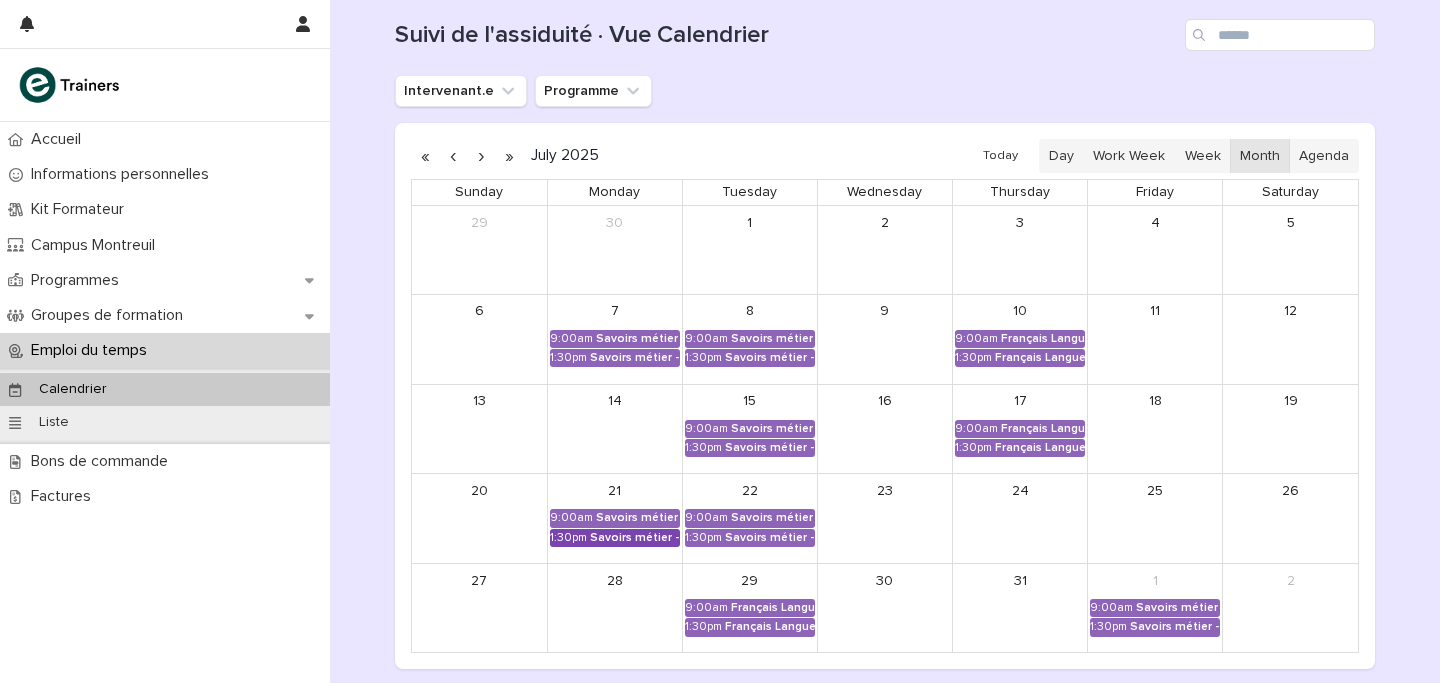 click on "Savoirs métier - Organisation et gestion des interventions quotidiennes" at bounding box center (635, 538) 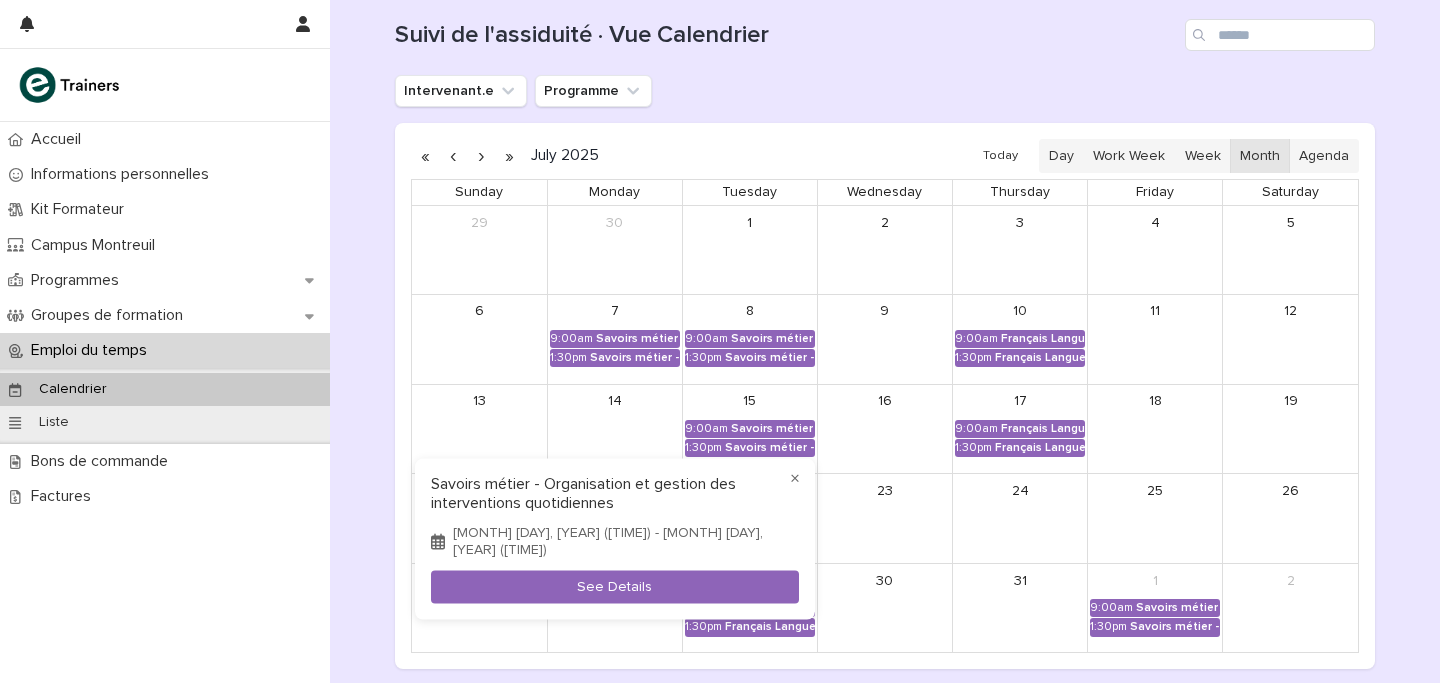 click on "× Savoirs métier - Organisation et gestion des interventions quotidiennes [MONTH] [DAY], [YEAR] ([TIME]) - [MONTH] [DAY], [YEAR] ([TIME]) See Details" at bounding box center (615, 538) 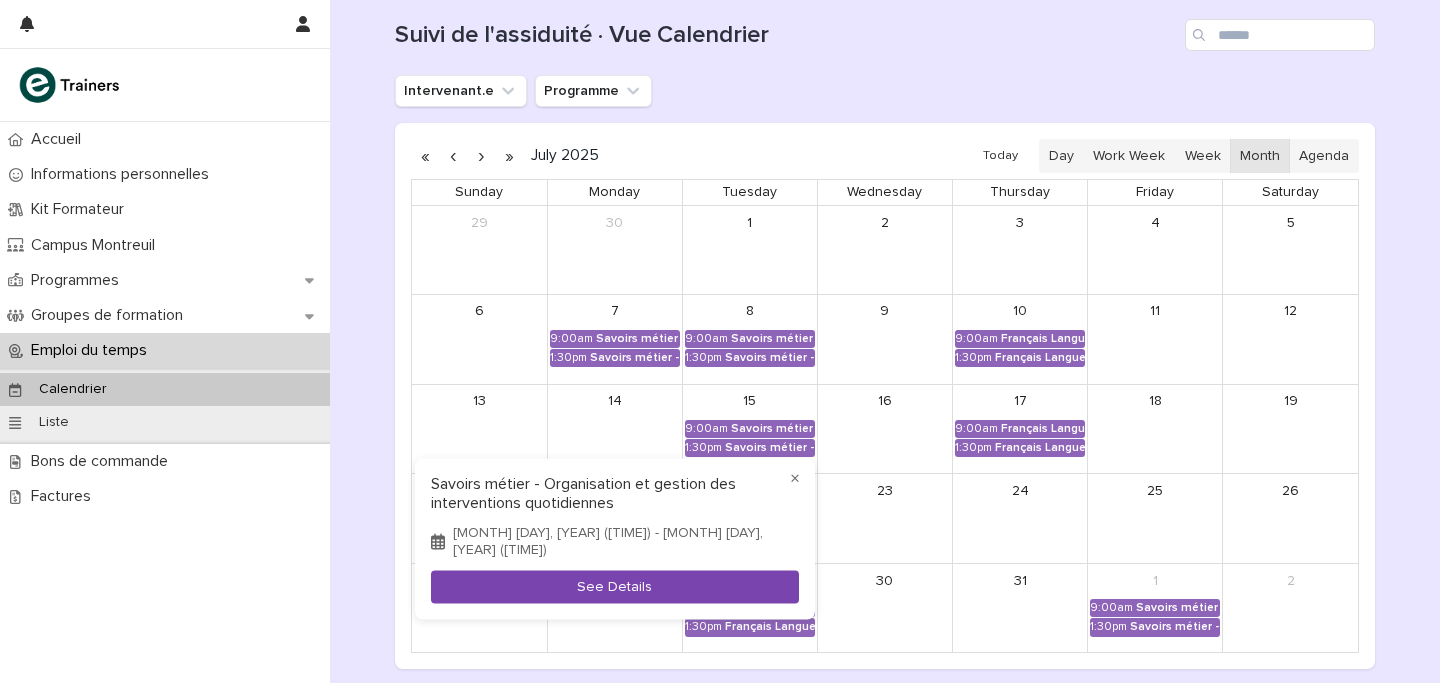 click on "See Details" at bounding box center (615, 586) 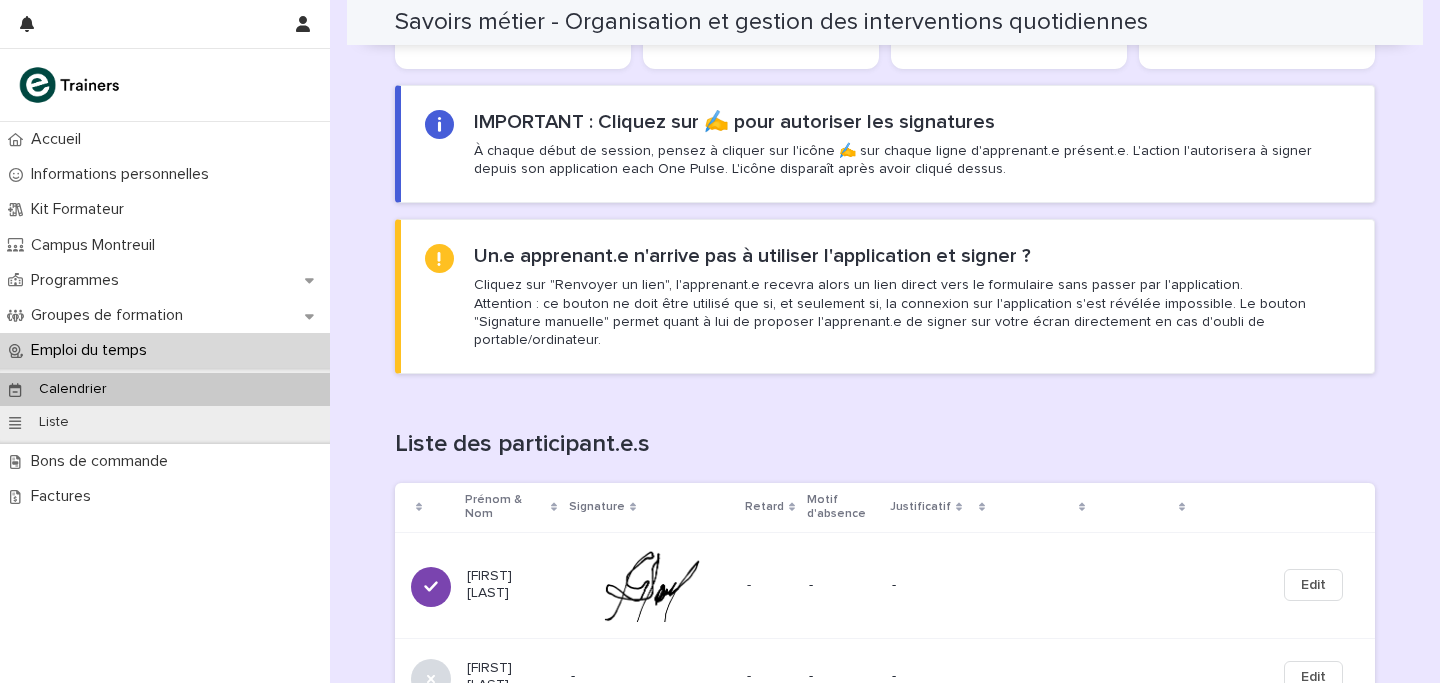 scroll, scrollTop: 600, scrollLeft: 0, axis: vertical 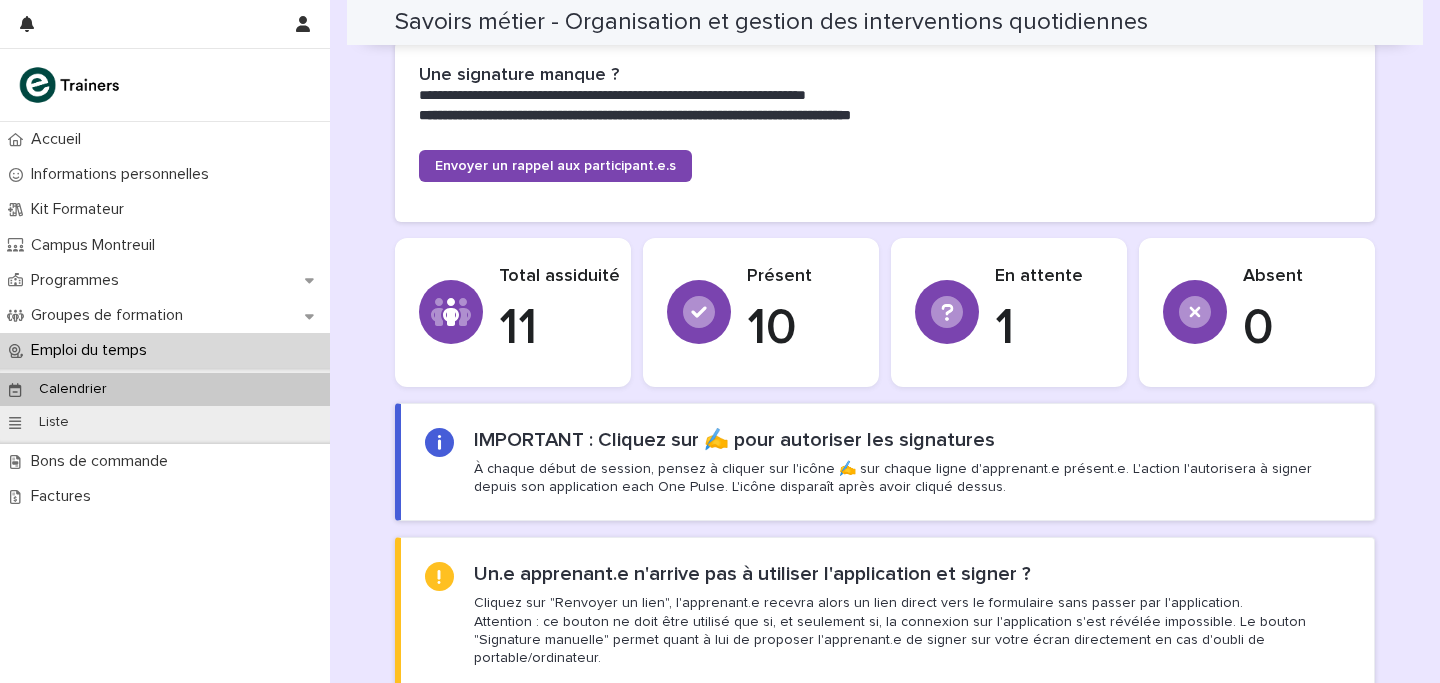 click on "Emploi du temps" at bounding box center [93, 350] 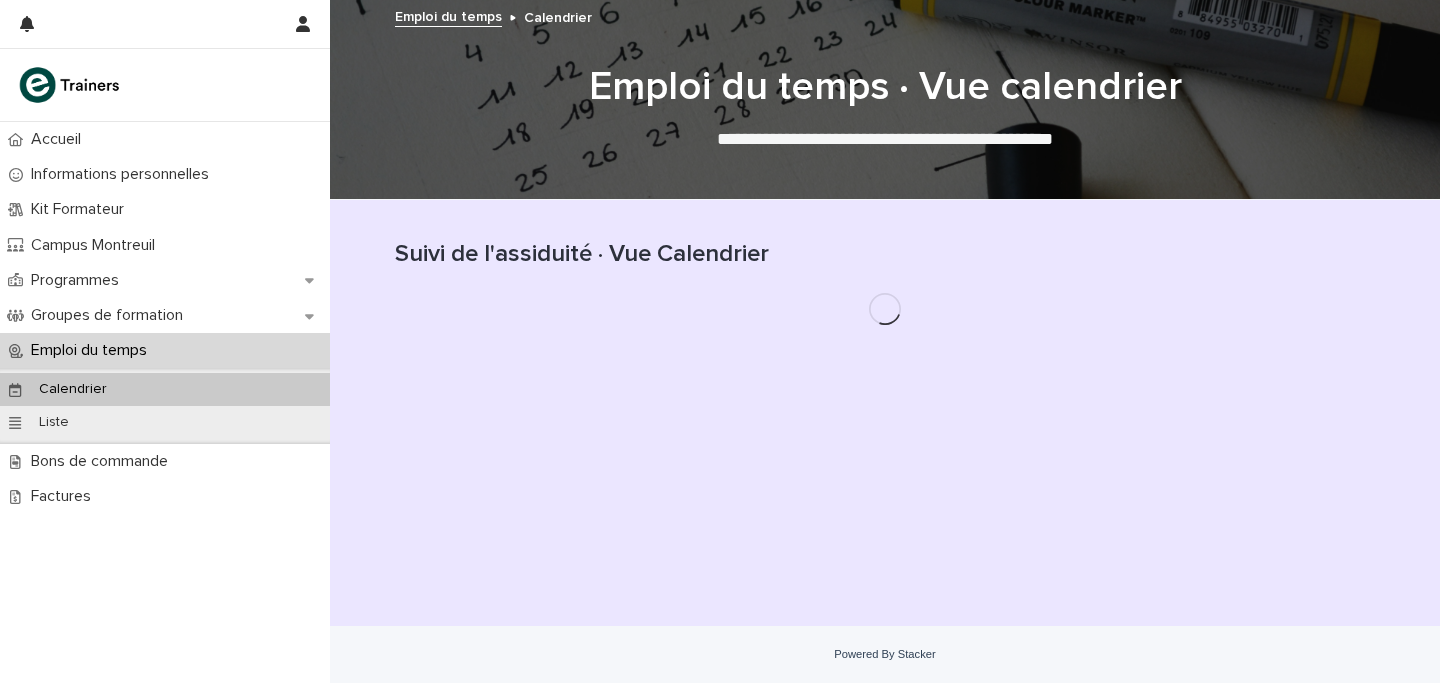 scroll, scrollTop: 0, scrollLeft: 0, axis: both 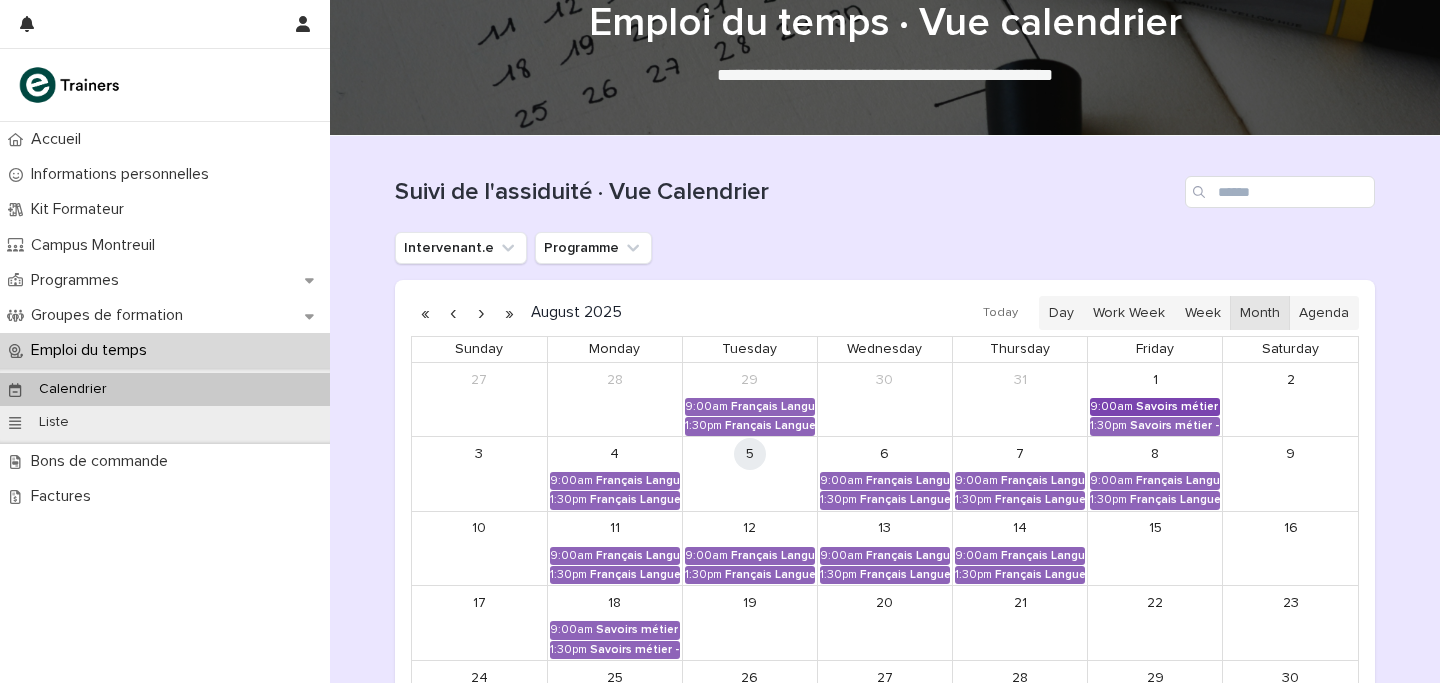 click on "Savoirs métier - Organisation et gestion des interventions quotidiennes" at bounding box center [1178, 407] 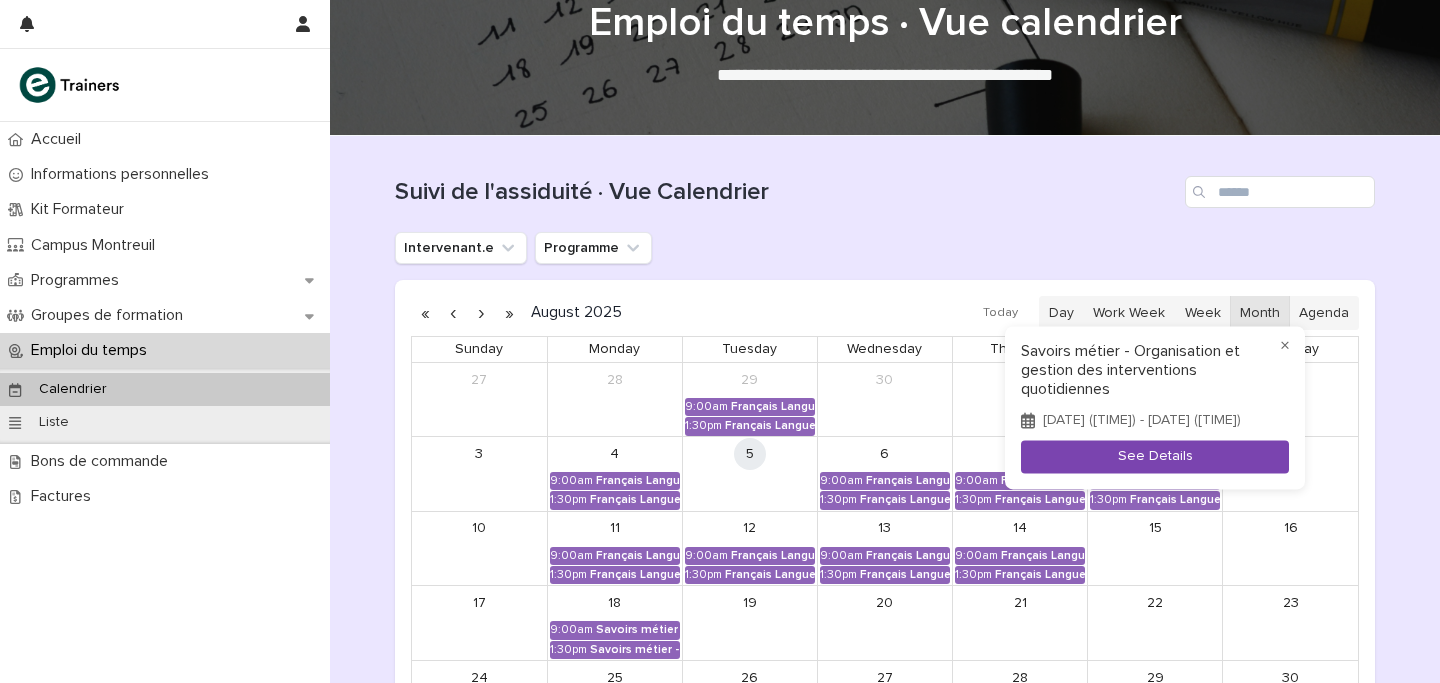 click on "See Details" at bounding box center [1155, 457] 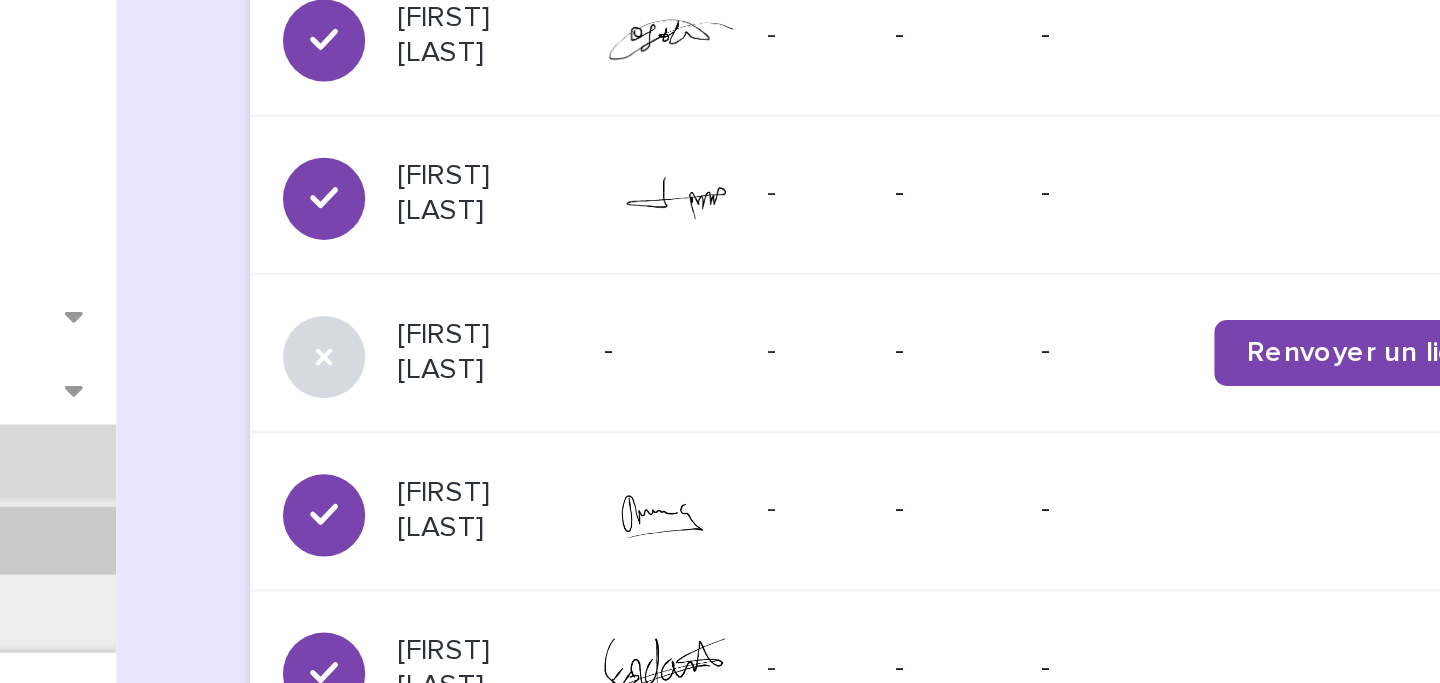 scroll, scrollTop: 1666, scrollLeft: 0, axis: vertical 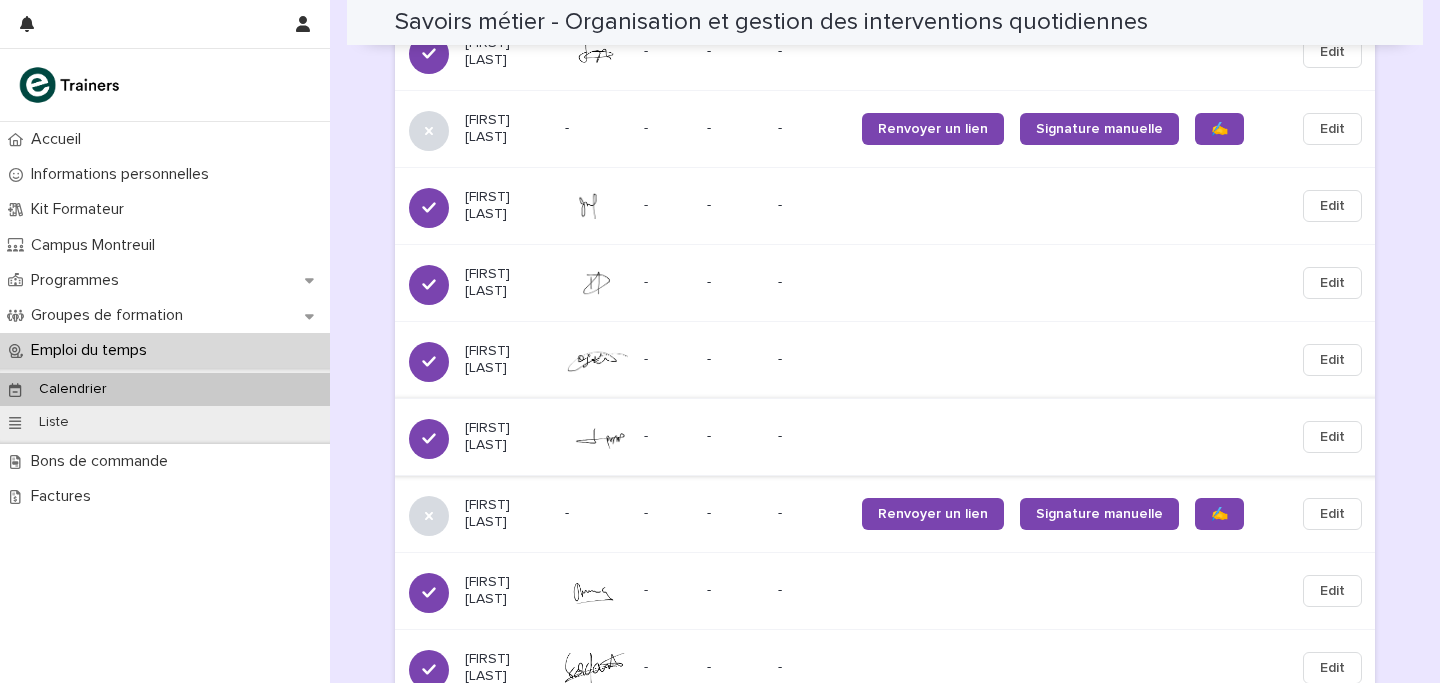 click on "Edit" at bounding box center [1332, 437] 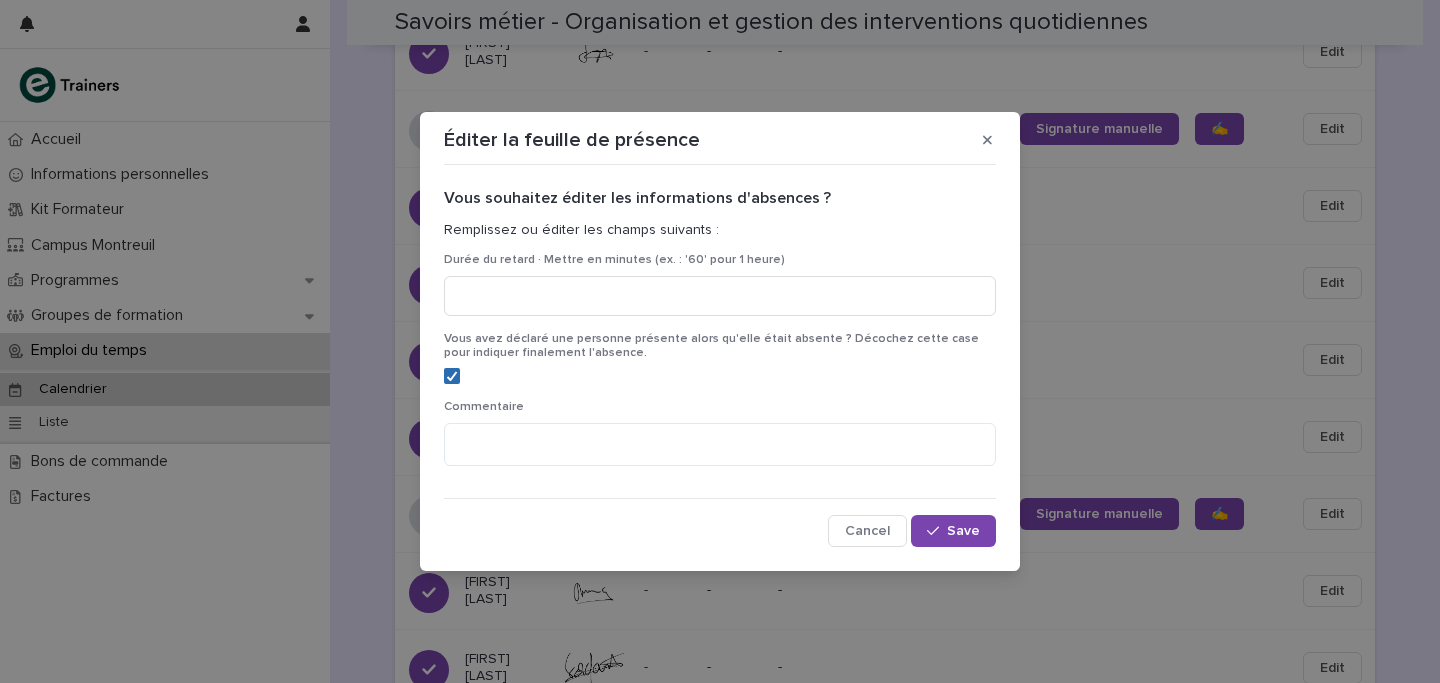 click at bounding box center [452, 376] 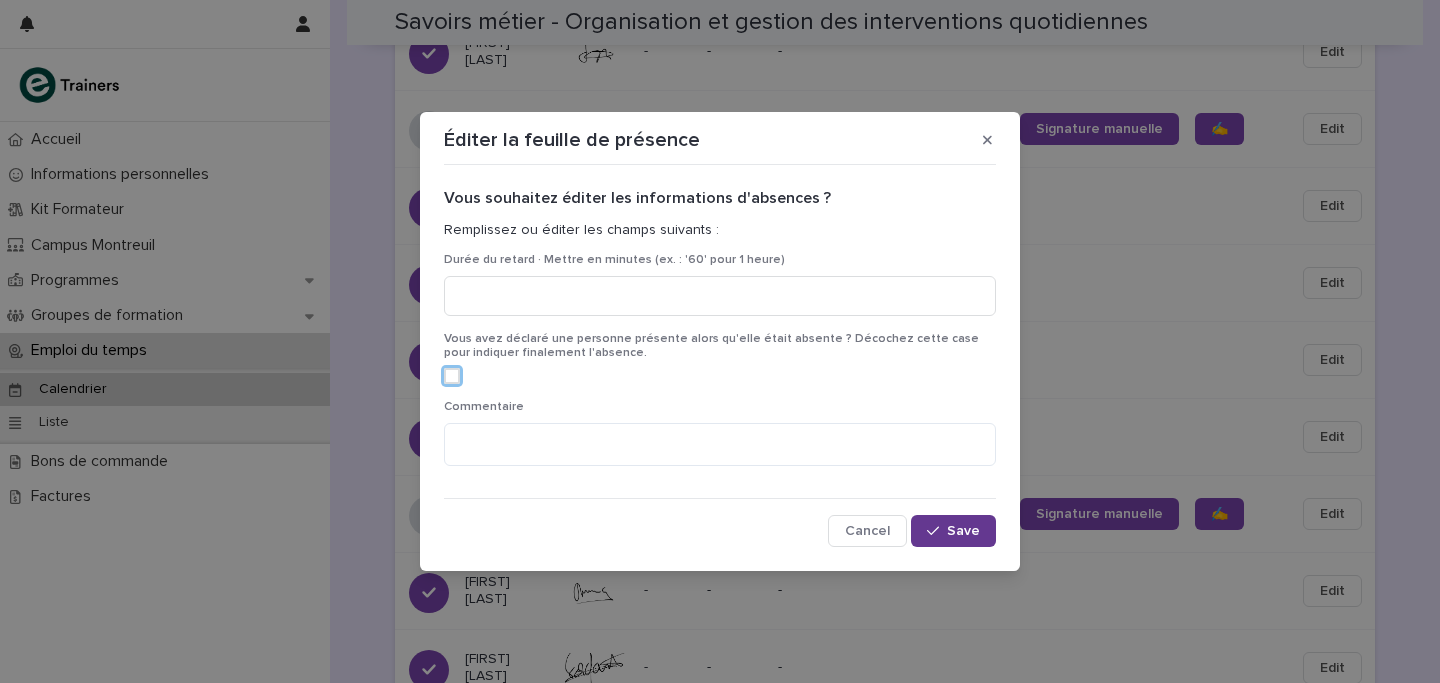 click on "Save" at bounding box center (963, 531) 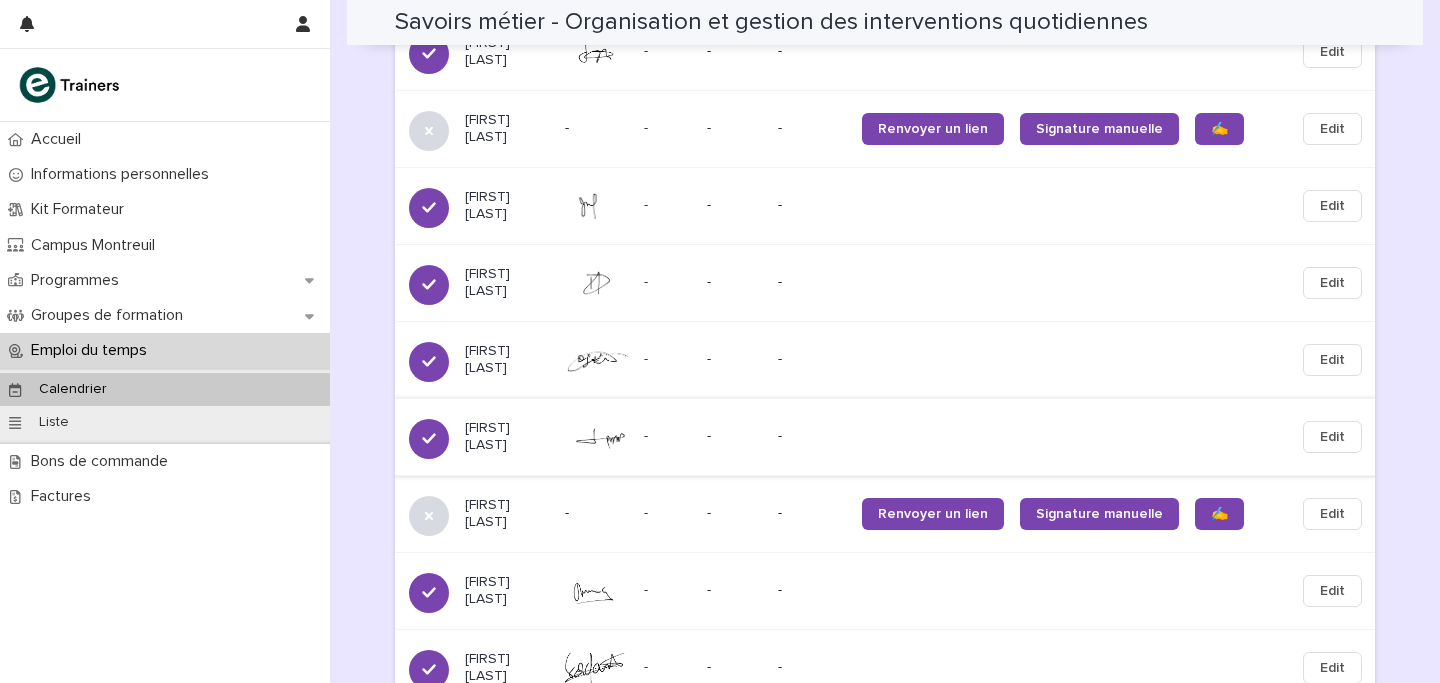 click on "Edit" at bounding box center [1332, 437] 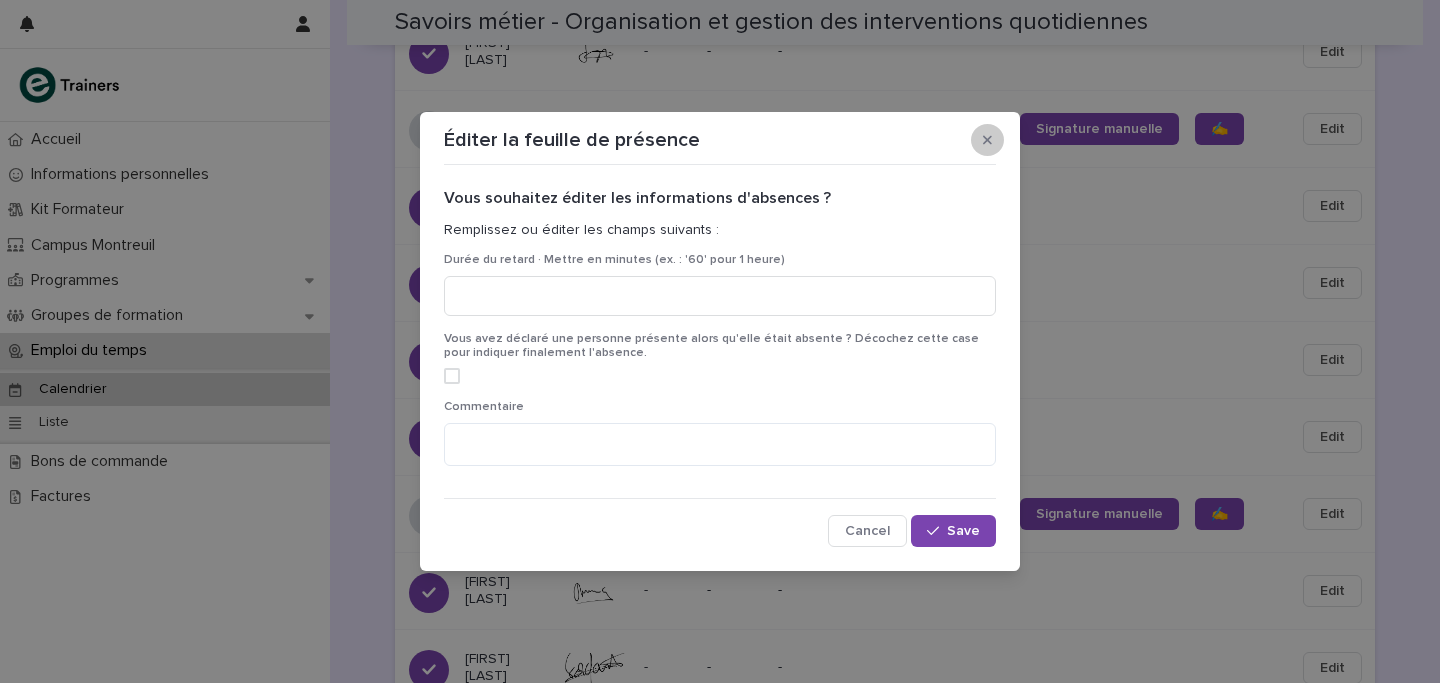 click 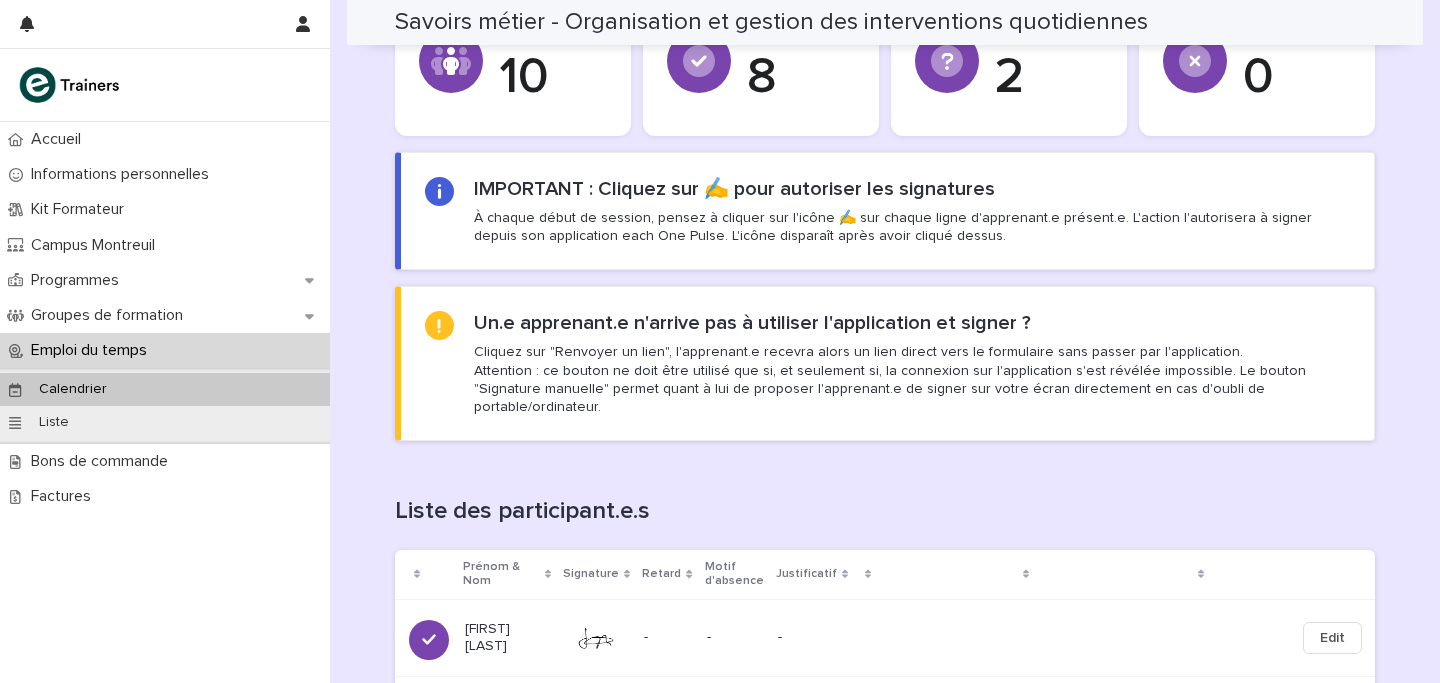 scroll, scrollTop: 452, scrollLeft: 0, axis: vertical 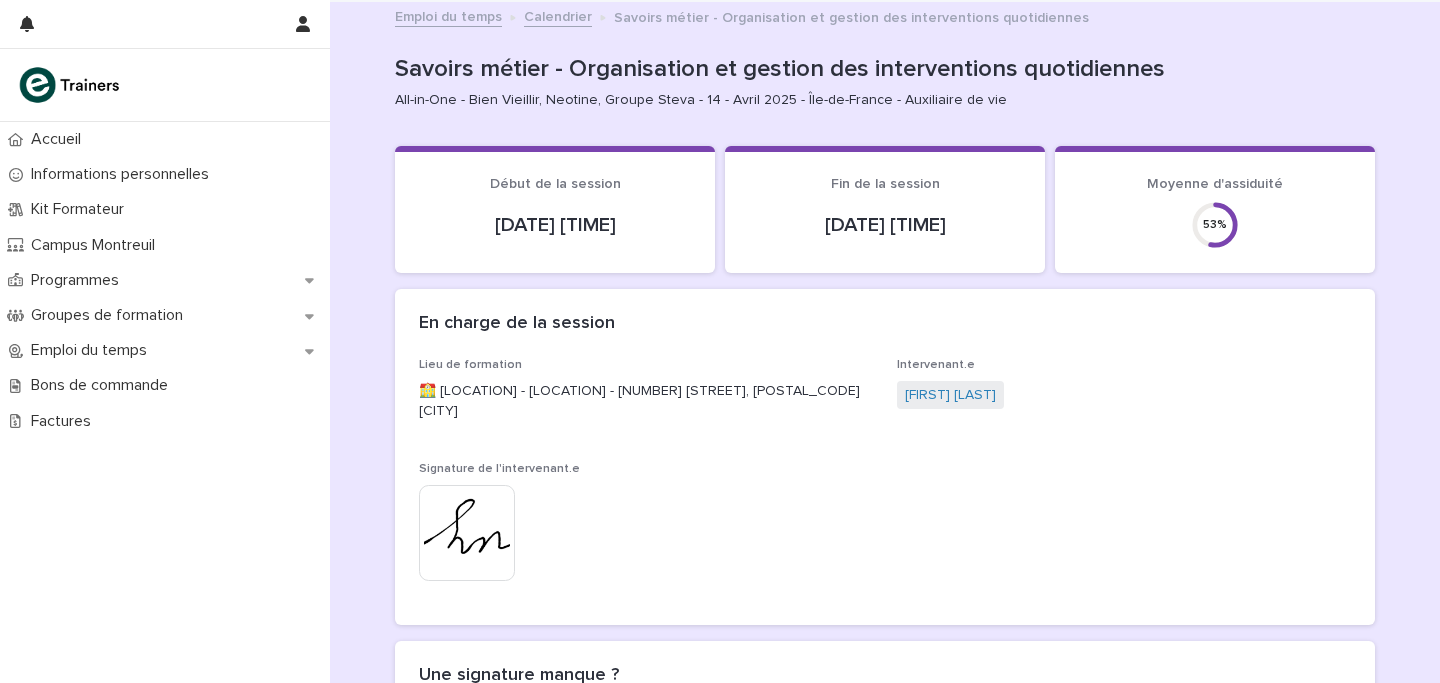click on "Calendrier" at bounding box center (558, 15) 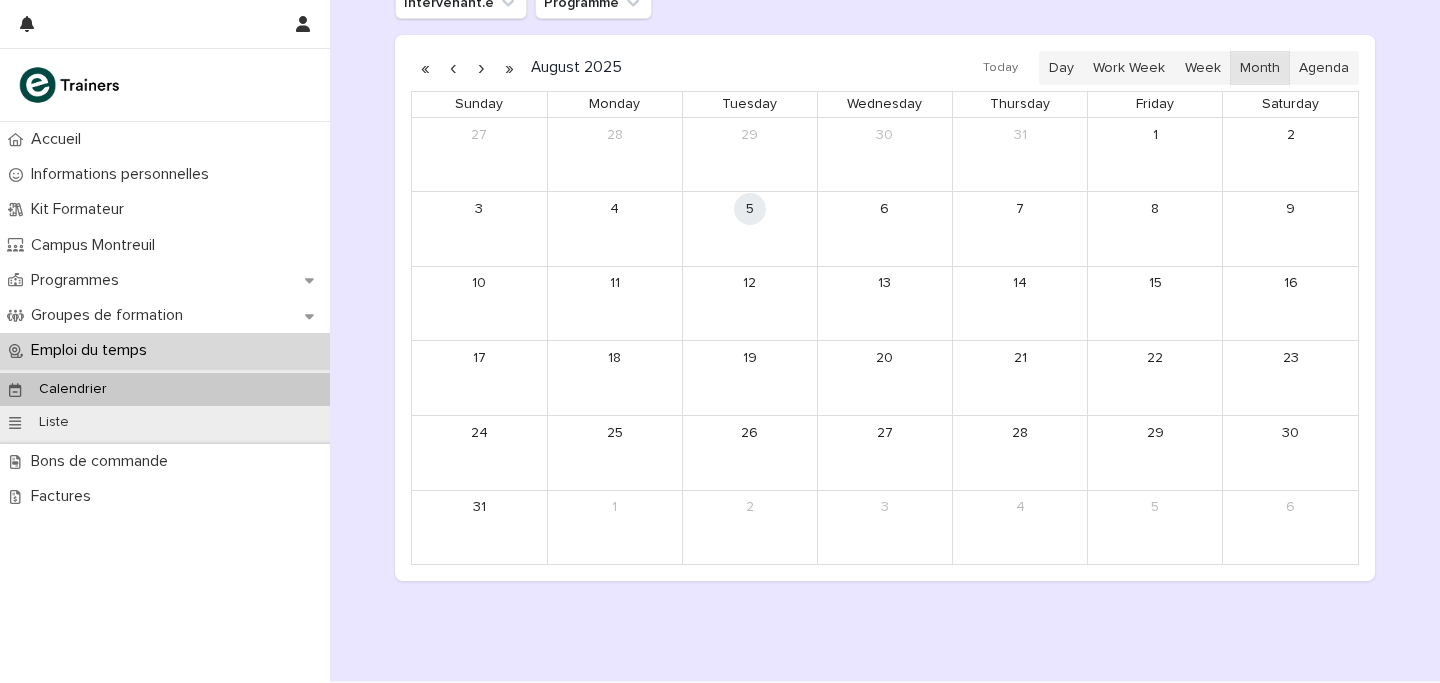 scroll, scrollTop: 200, scrollLeft: 0, axis: vertical 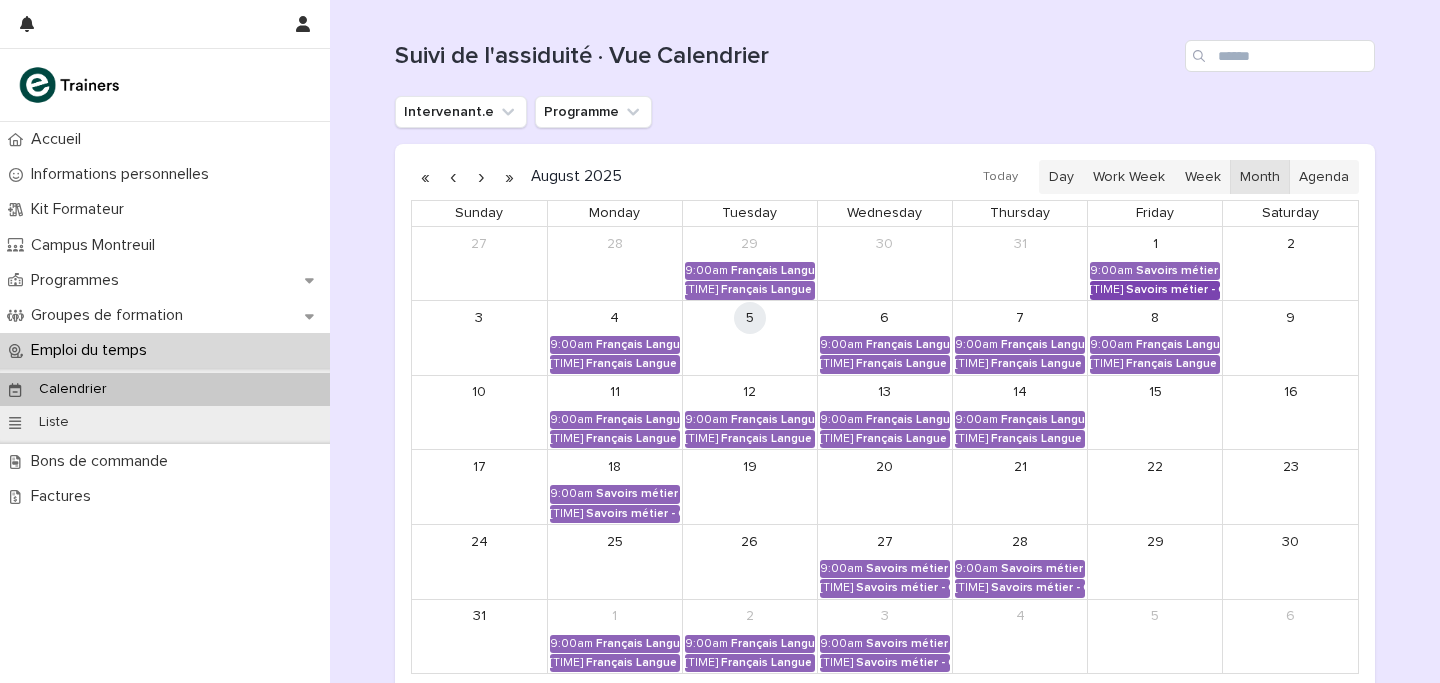 click on "Savoirs métier - Organisation et gestion des interventions quotidiennes" at bounding box center (1173, 290) 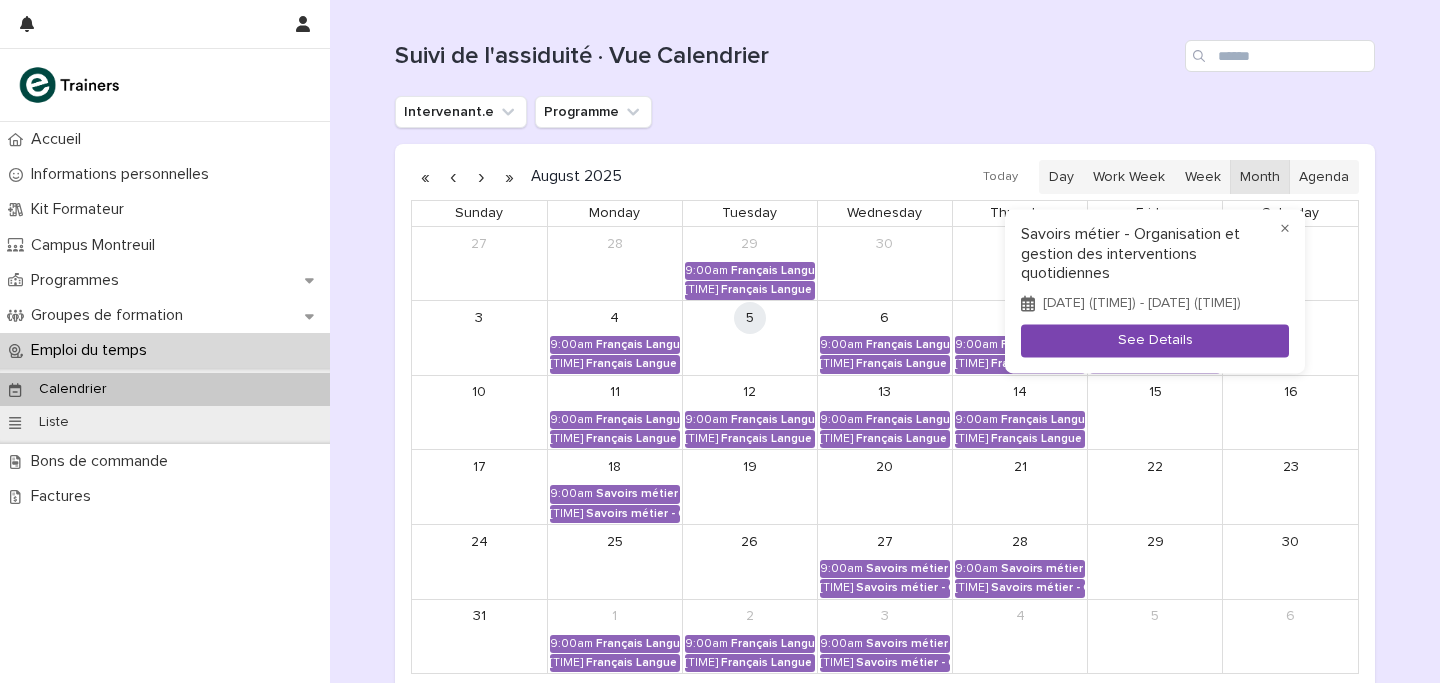 click on "See Details" at bounding box center [1155, 340] 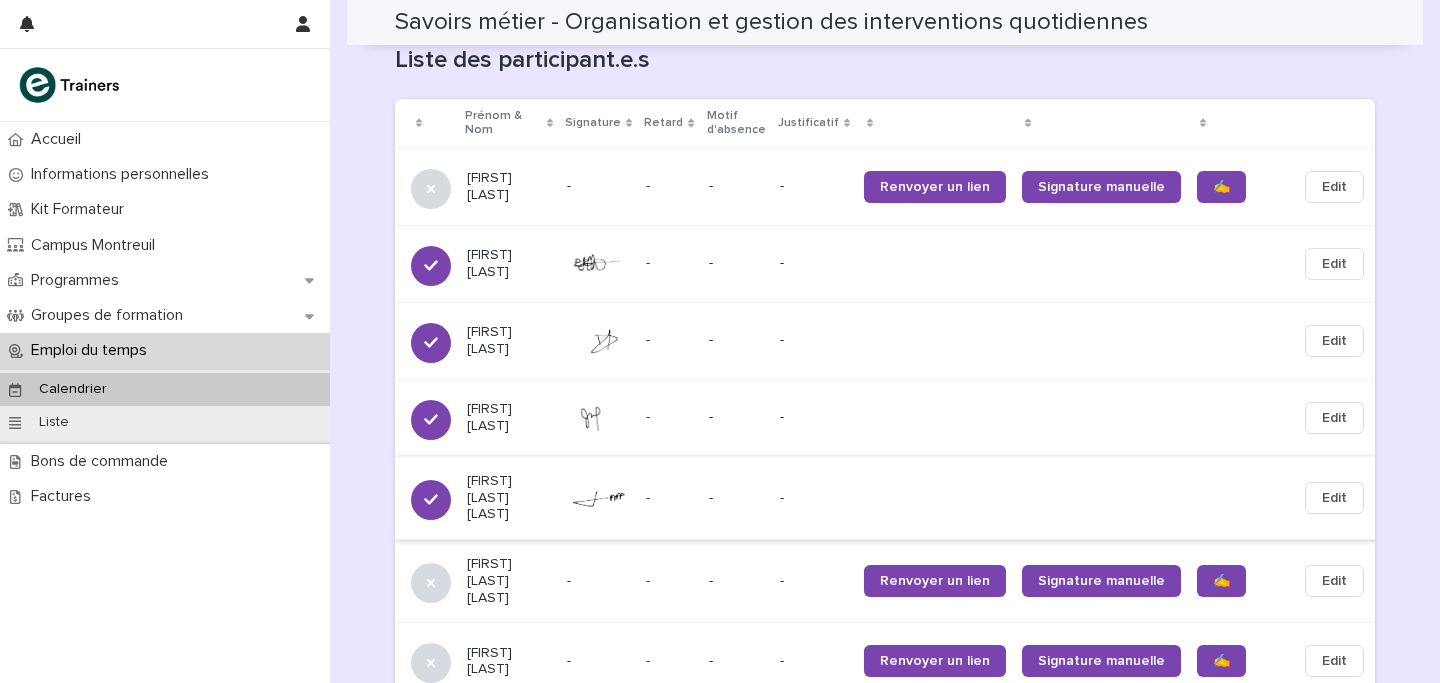 scroll, scrollTop: 1294, scrollLeft: 0, axis: vertical 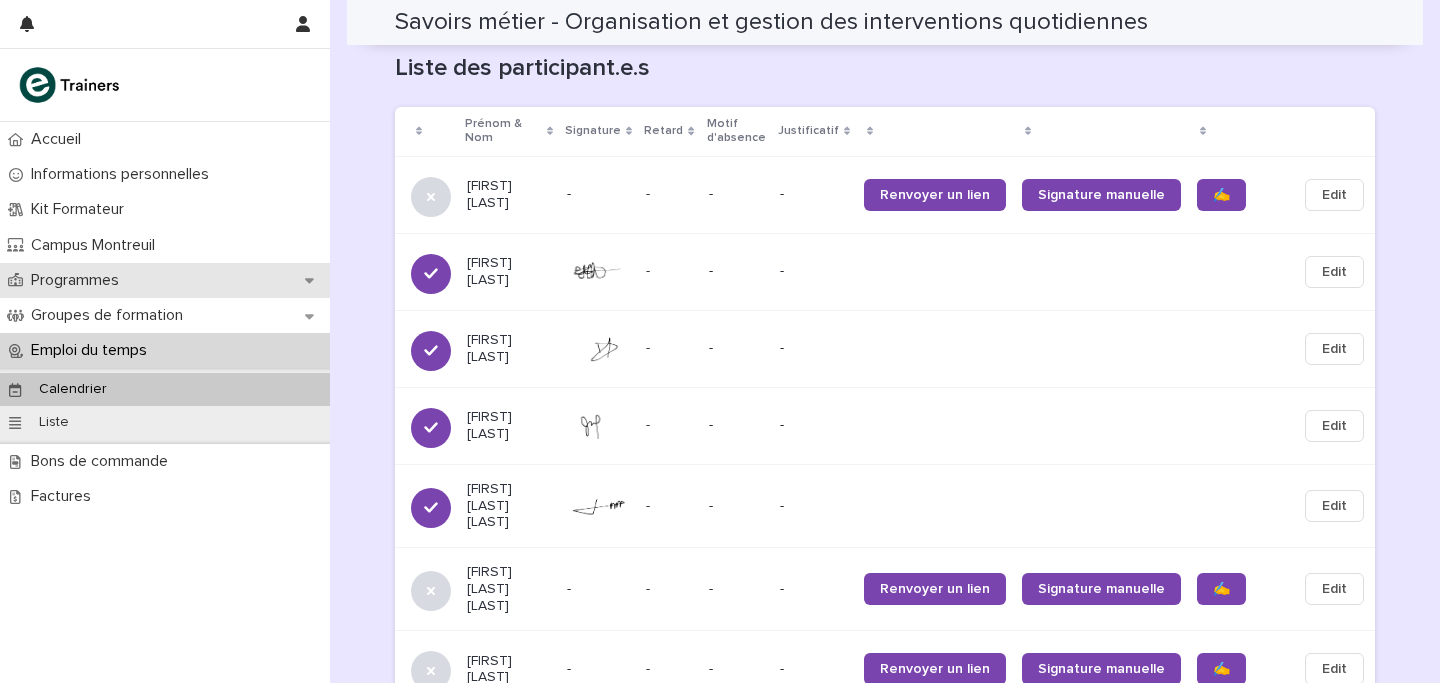 click on "Programmes" at bounding box center (79, 280) 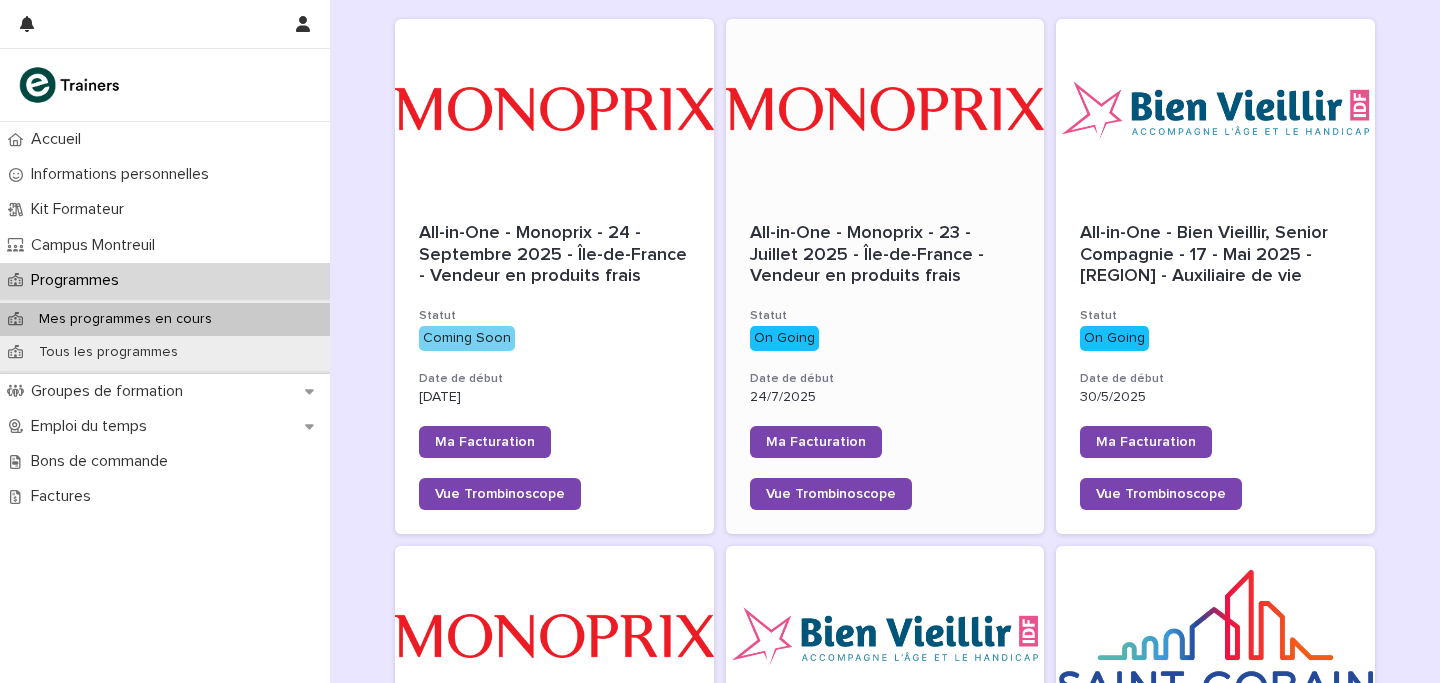 scroll, scrollTop: 536, scrollLeft: 0, axis: vertical 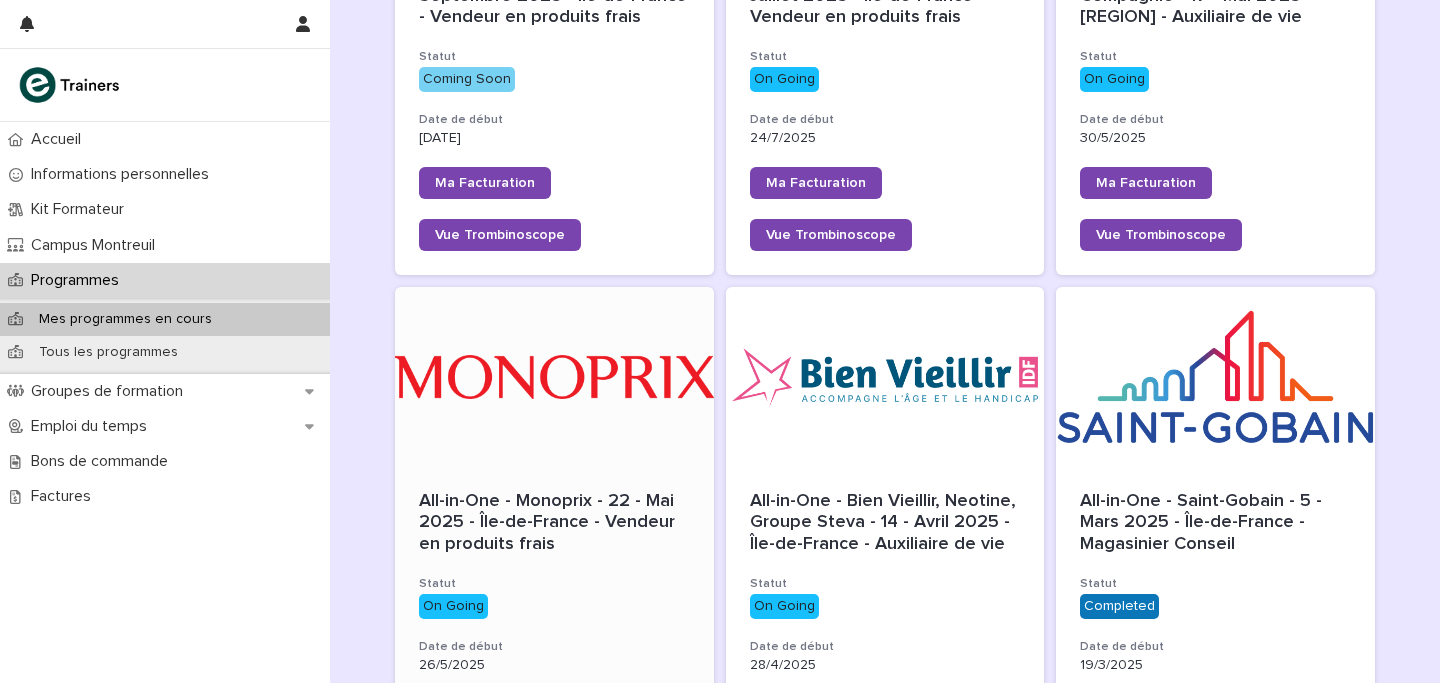 click at bounding box center (554, 377) 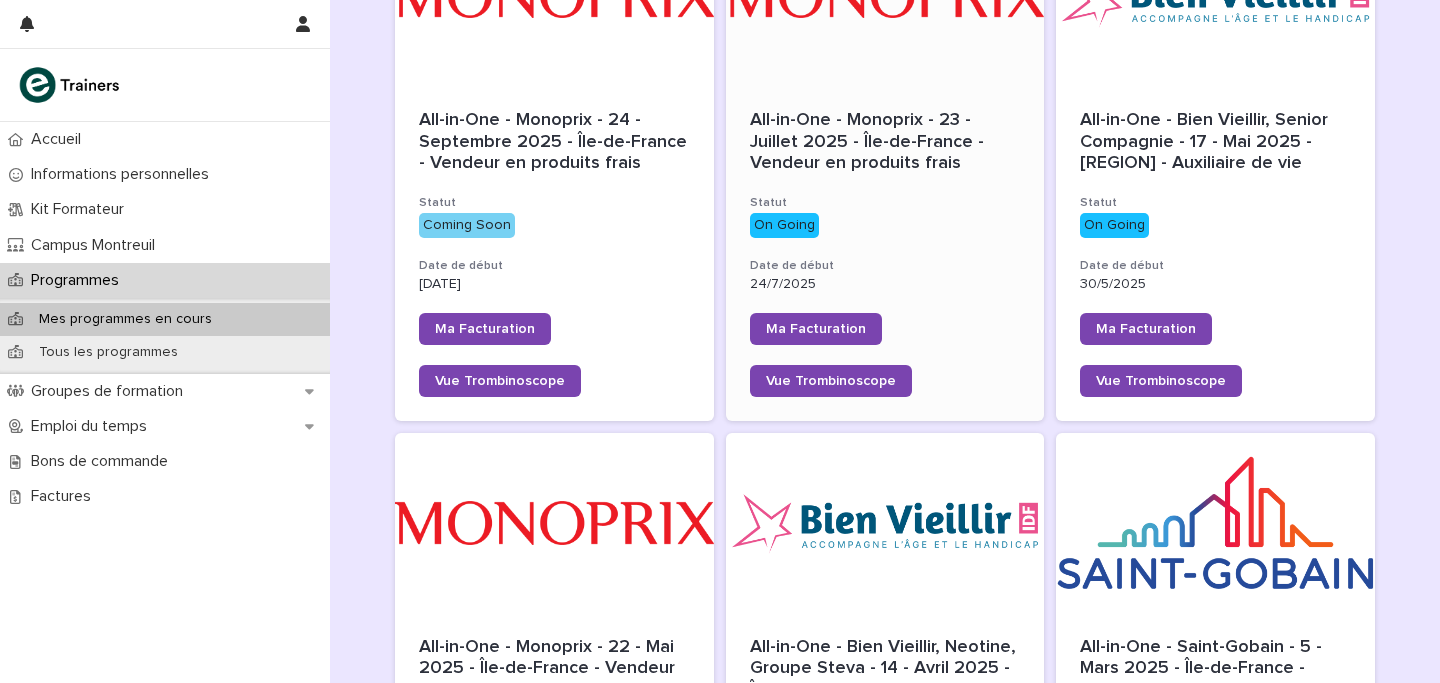 scroll, scrollTop: 658, scrollLeft: 0, axis: vertical 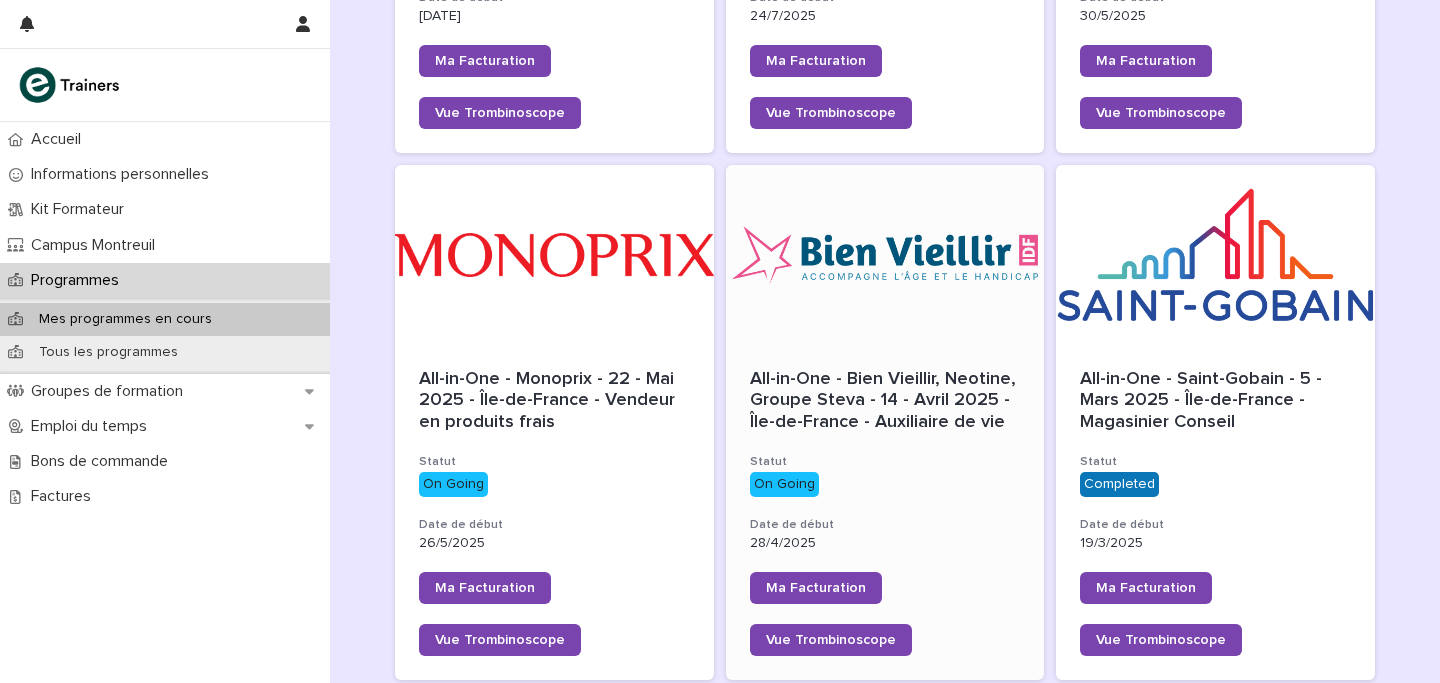 click at bounding box center [885, 255] 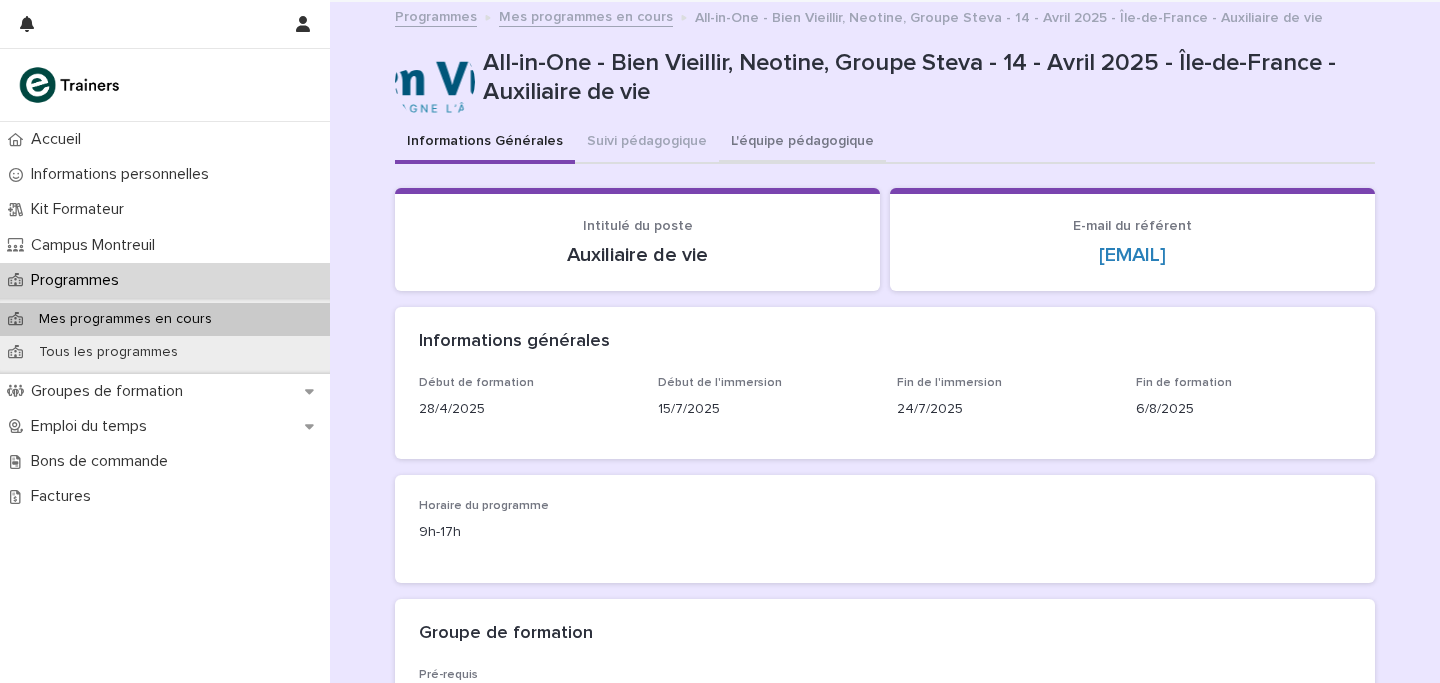 click on "L'équipe pédagogique" at bounding box center [802, 143] 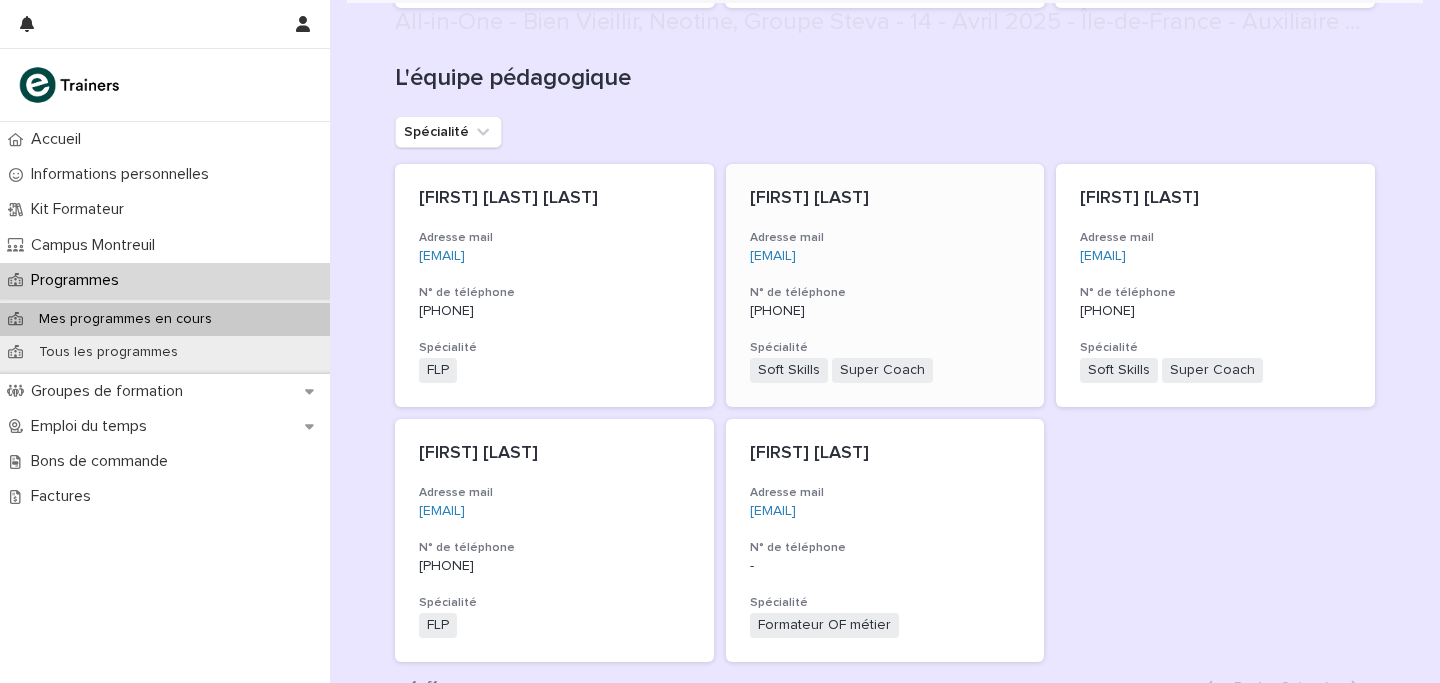 scroll, scrollTop: 376, scrollLeft: 0, axis: vertical 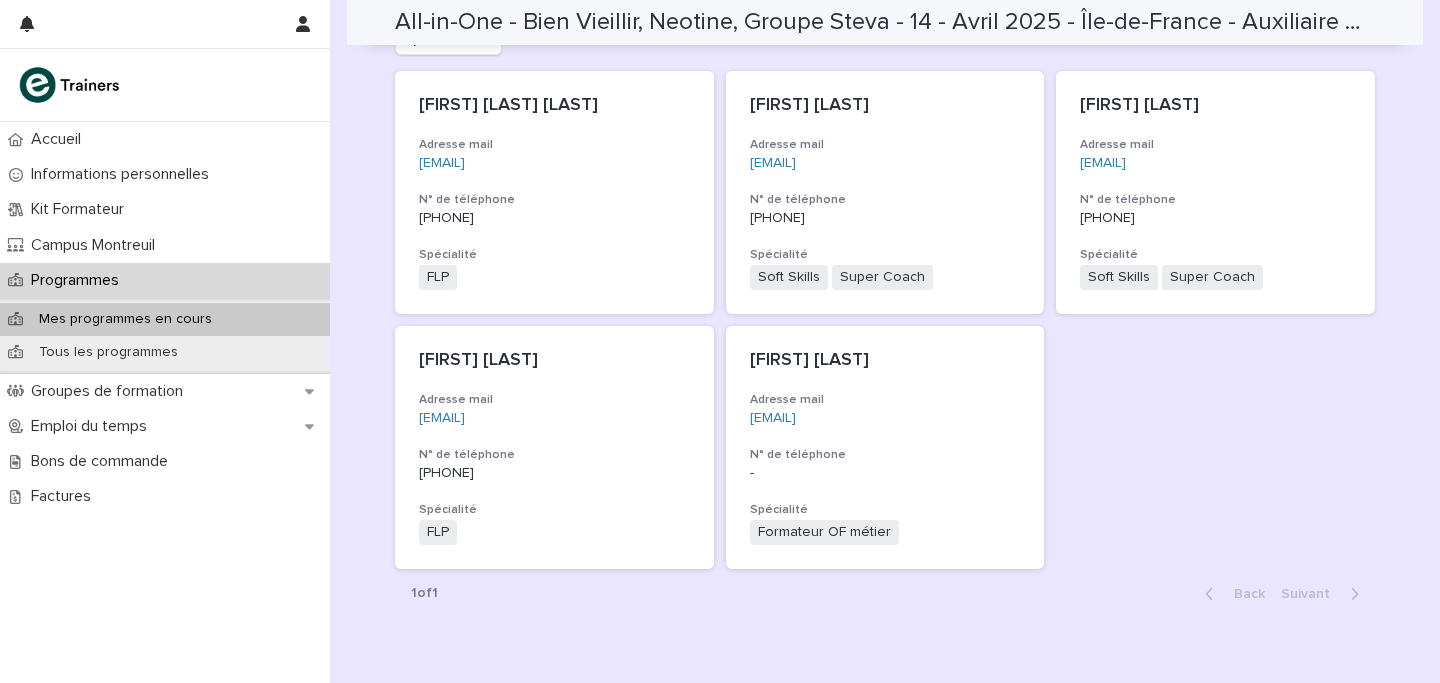 click on "Thinhinene AIT AMEUR Adresse mail aitameur.thinhinene90@gmail.com N° de téléphone 0784939101 Spécialité FLP + 0 Jaouad WIDAR Adresse mail jaouadwidar@yahoo.fr N° de téléphone 0626193494 Spécialité Soft Skills Super Coach + 0 Fatimata BA Adresse mail ba.fatimata88@gmail.com N° de téléphone 0650769338 Spécialité Soft Skills Super Coach + 0 Linxing DONG Adresse mail jesuisdlx@gmail.com N° de téléphone 06 62 77 30 93 Spécialité FLP + 0 Lionel THIOLLIERE Adresse mail lionel.thiolliere@umeg.fr N° de téléphone - Spécialité Formateur OF métier + 0" at bounding box center (885, 319) 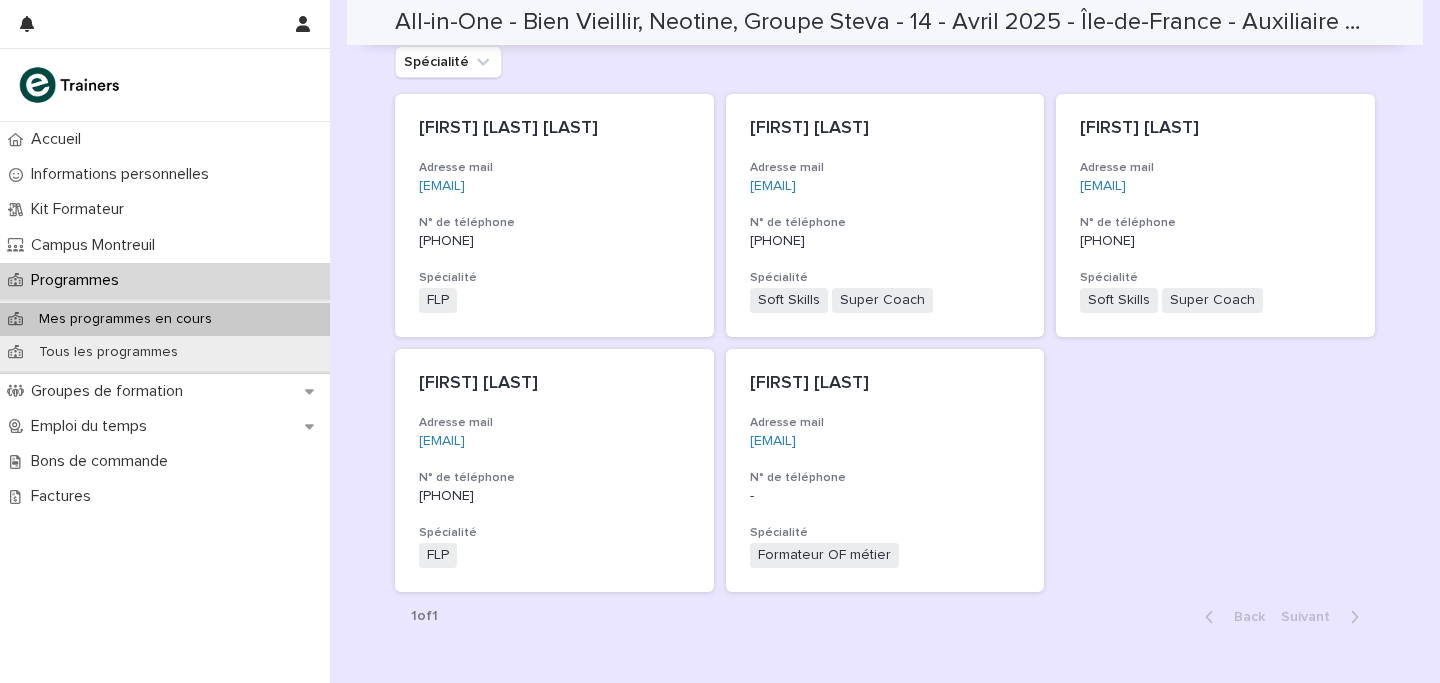 scroll, scrollTop: 346, scrollLeft: 0, axis: vertical 